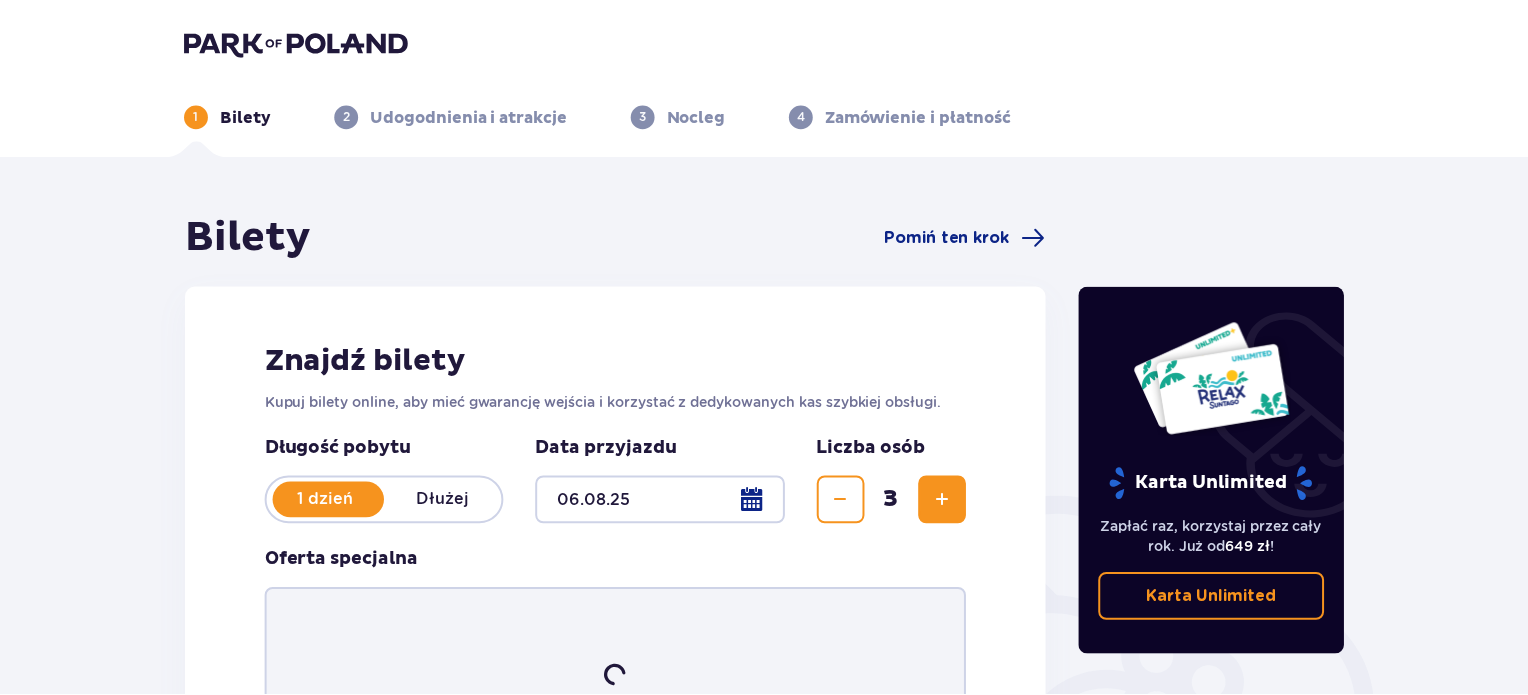 scroll, scrollTop: 0, scrollLeft: 0, axis: both 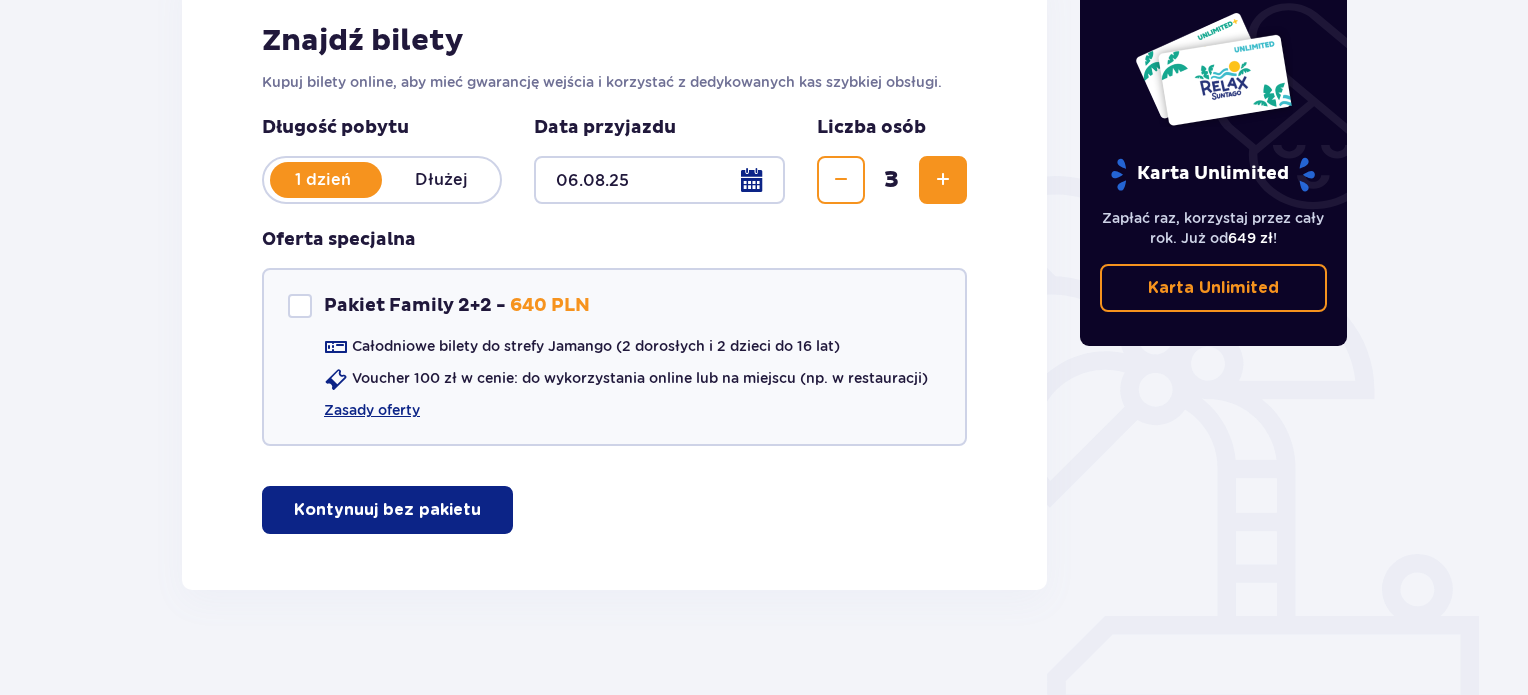 click on "Kontynuuj bez pakietu" at bounding box center [387, 510] 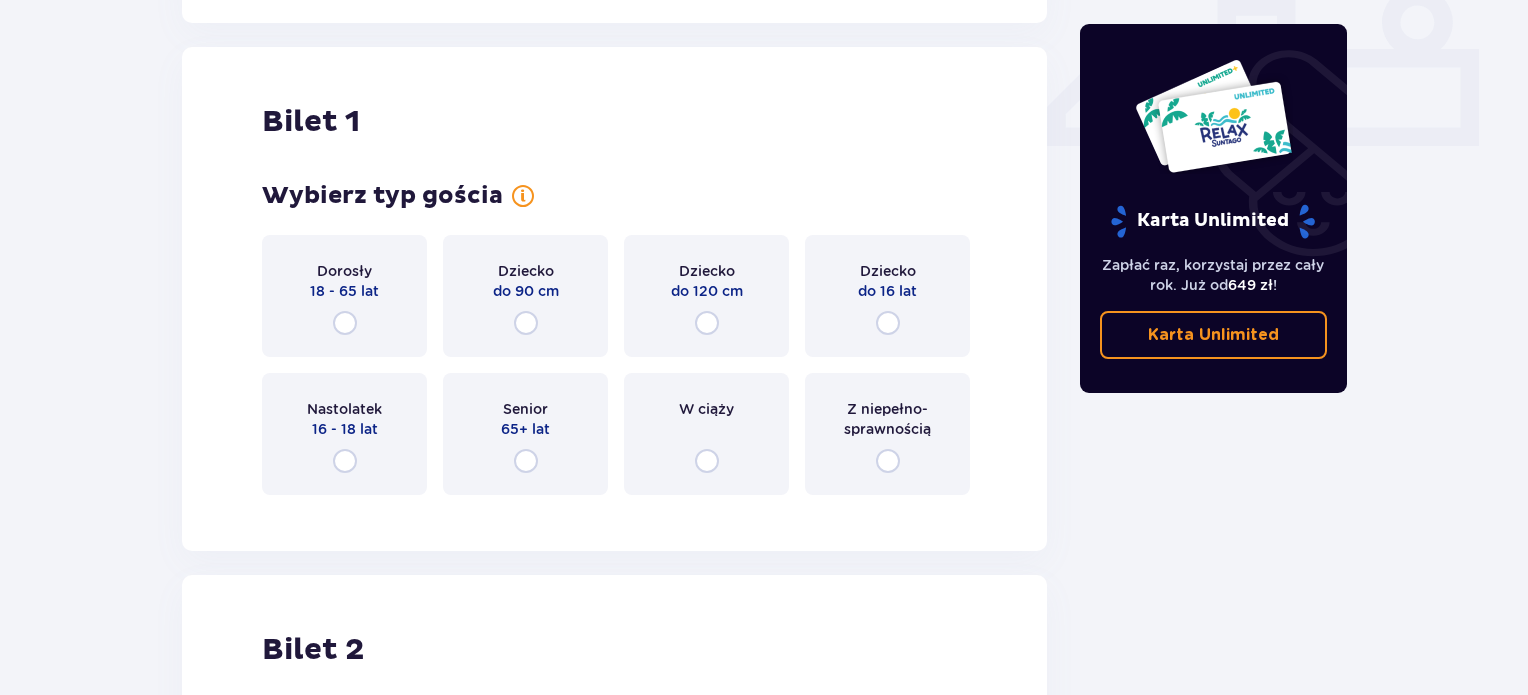 scroll, scrollTop: 909, scrollLeft: 0, axis: vertical 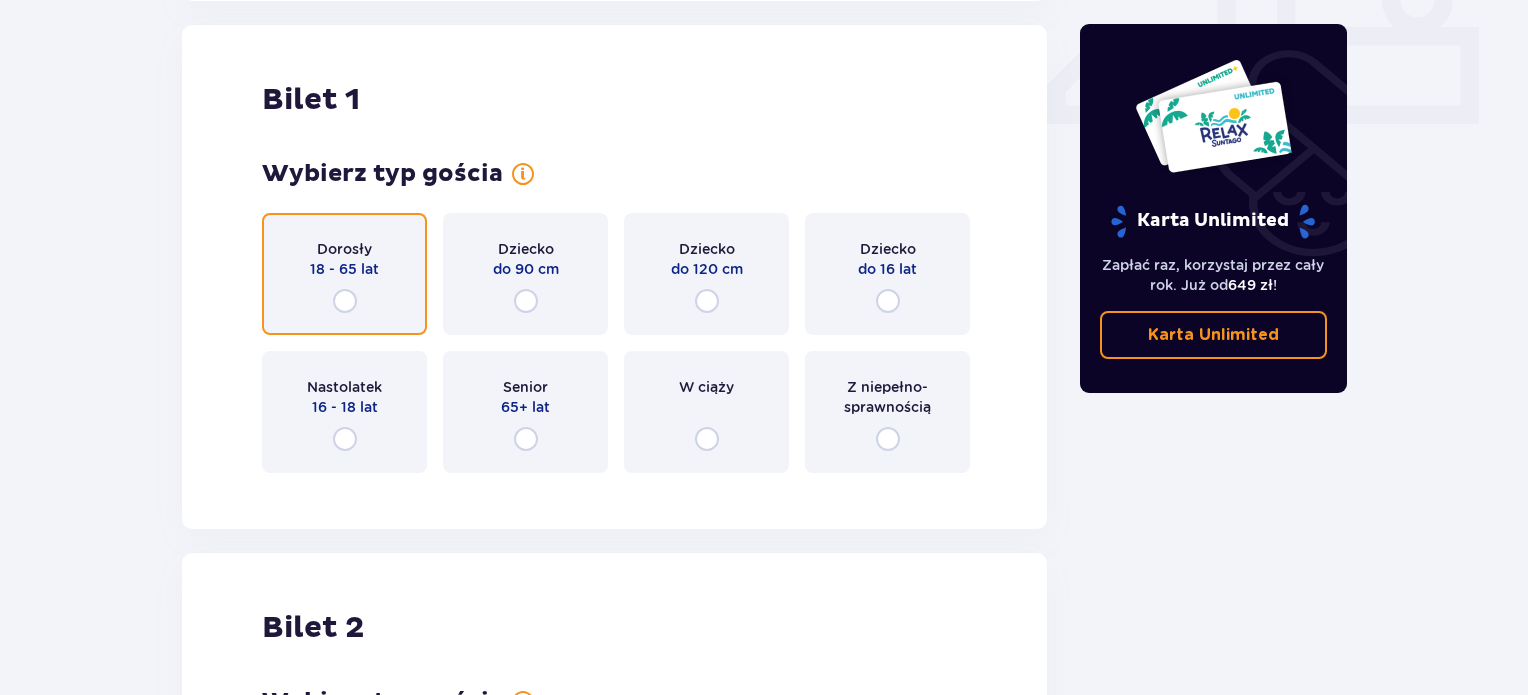 click at bounding box center [345, 301] 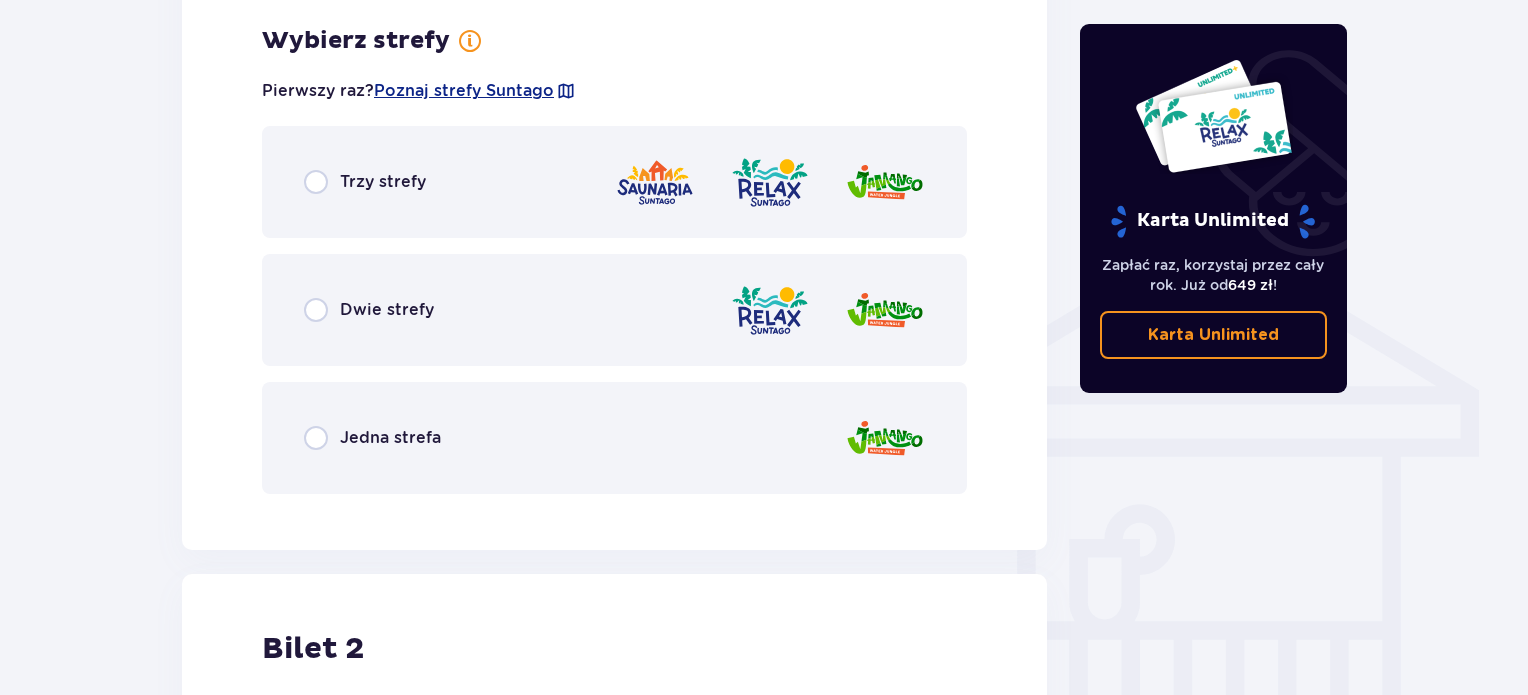 scroll, scrollTop: 1397, scrollLeft: 0, axis: vertical 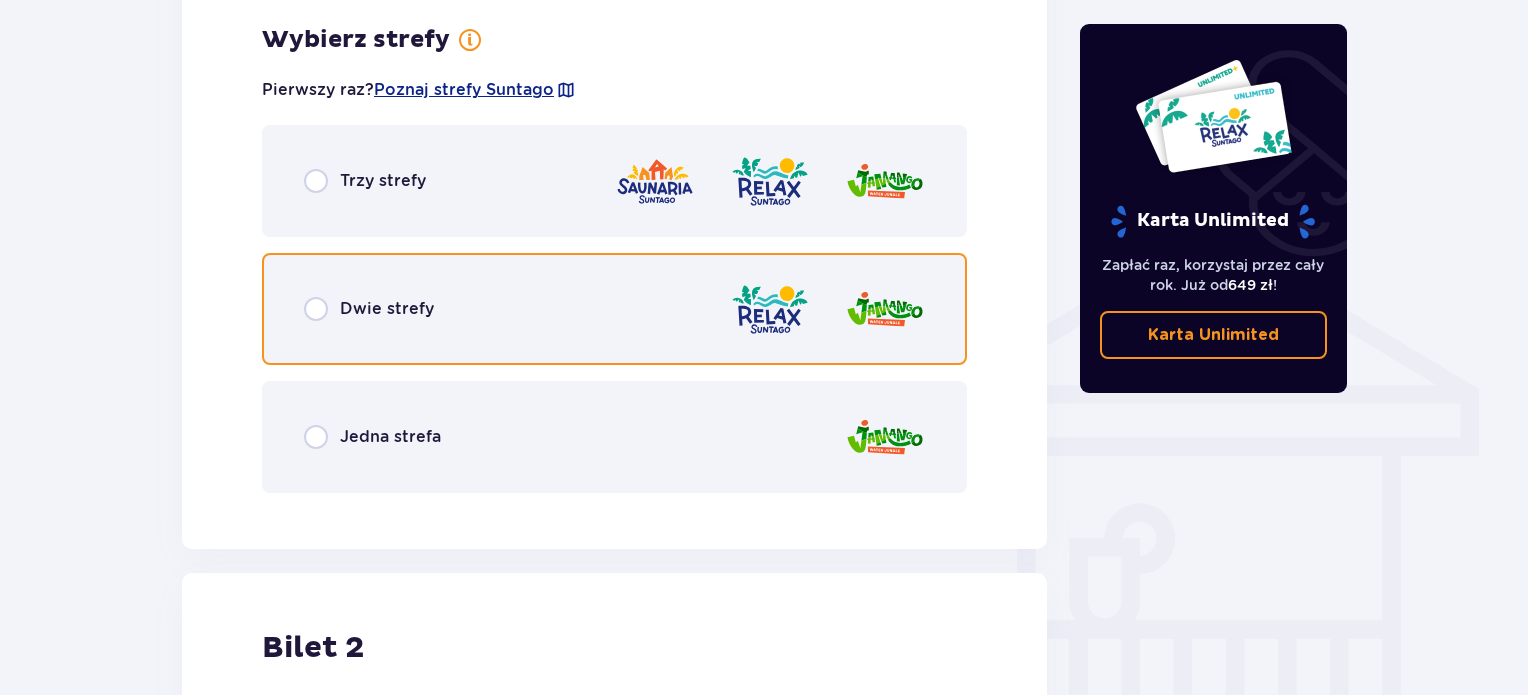 click at bounding box center (316, 309) 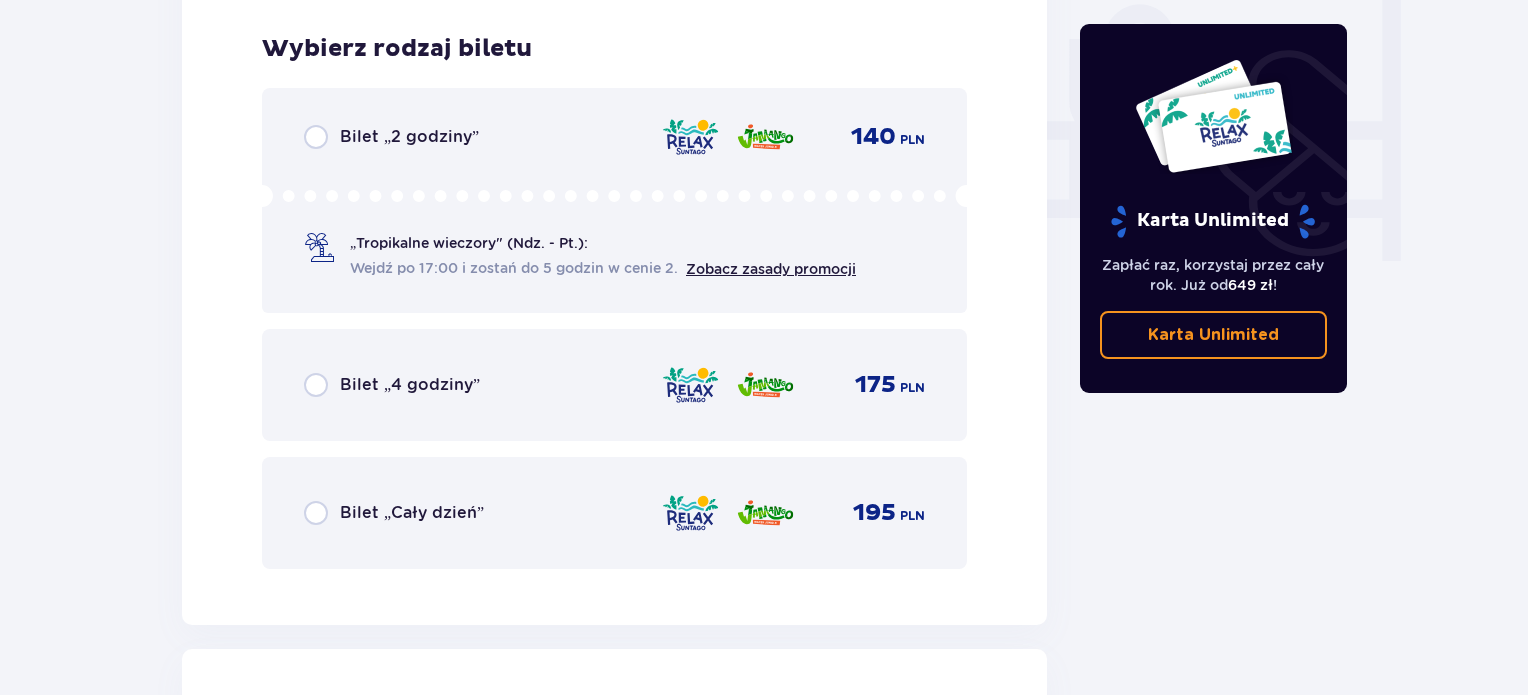 scroll, scrollTop: 1905, scrollLeft: 0, axis: vertical 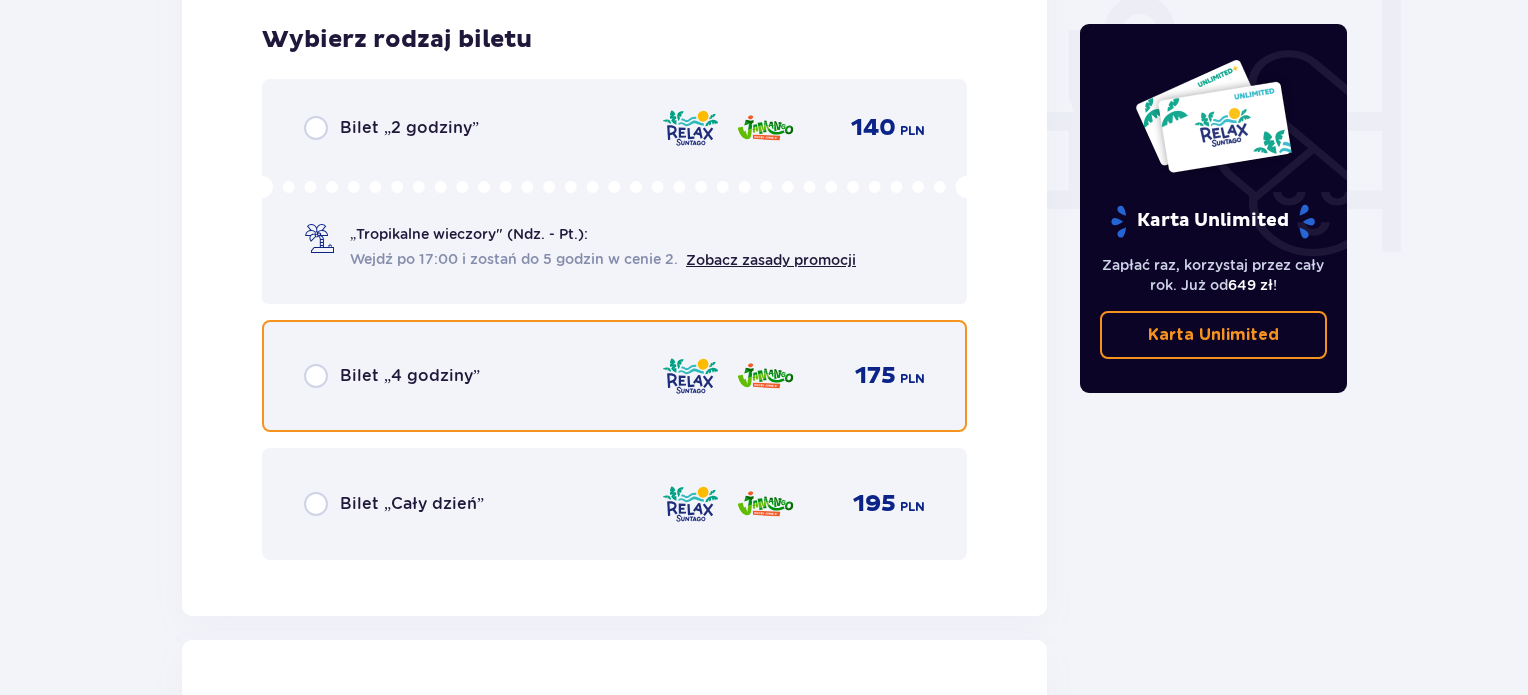 click at bounding box center (316, 376) 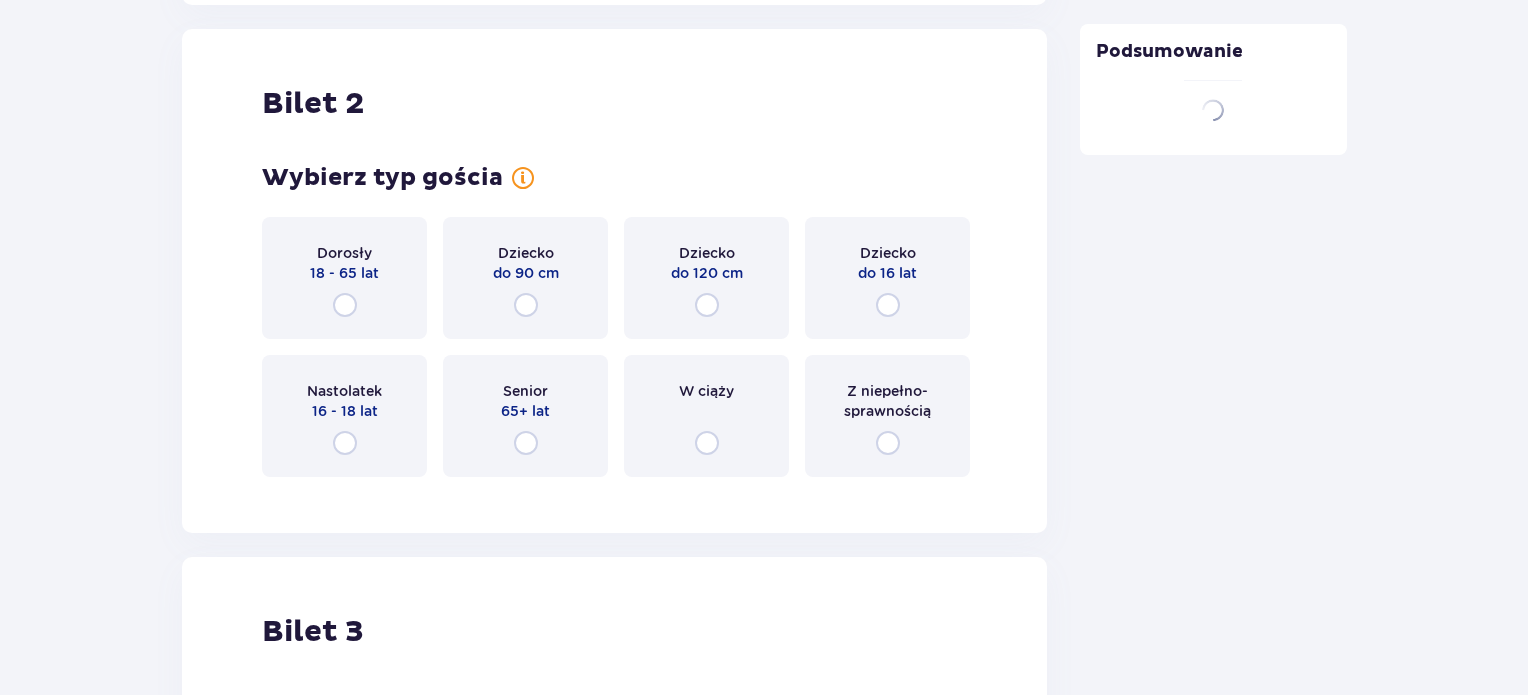 scroll, scrollTop: 2519, scrollLeft: 0, axis: vertical 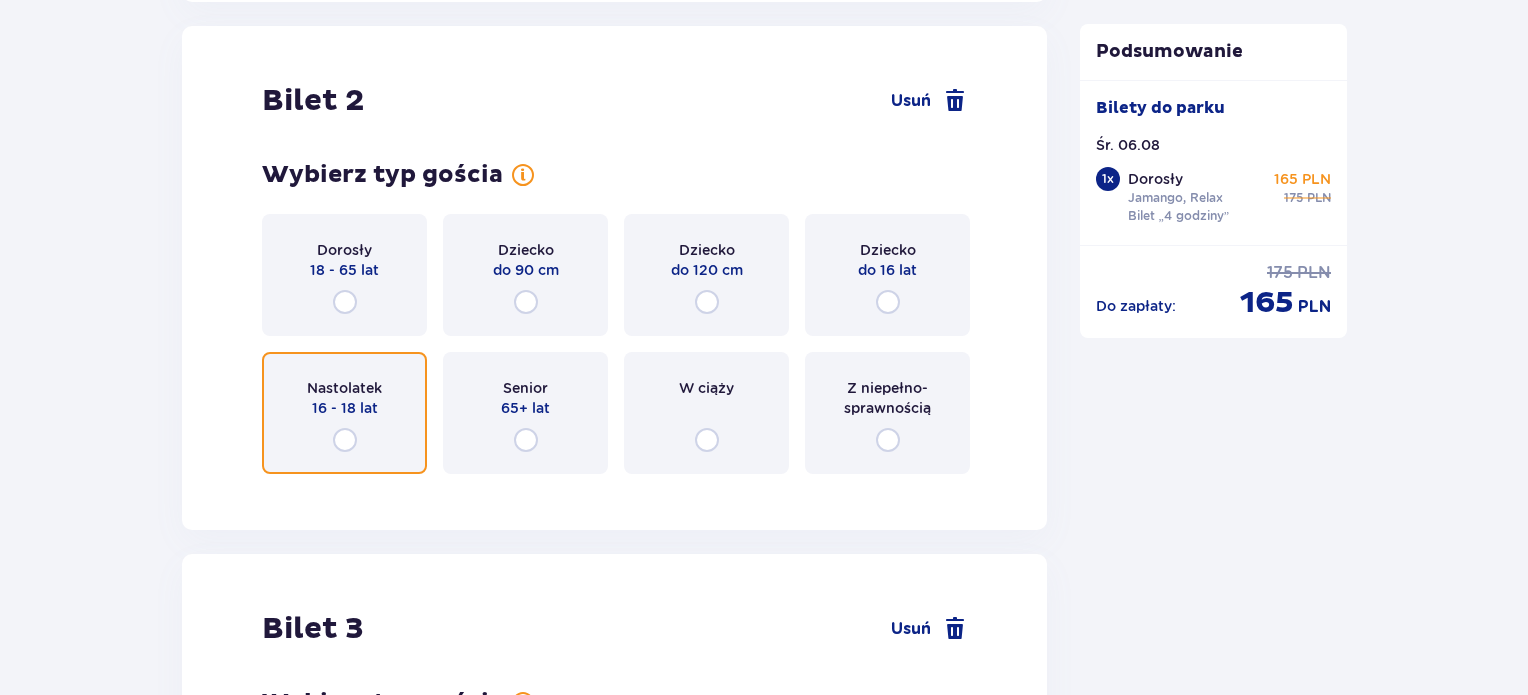 click at bounding box center [345, 440] 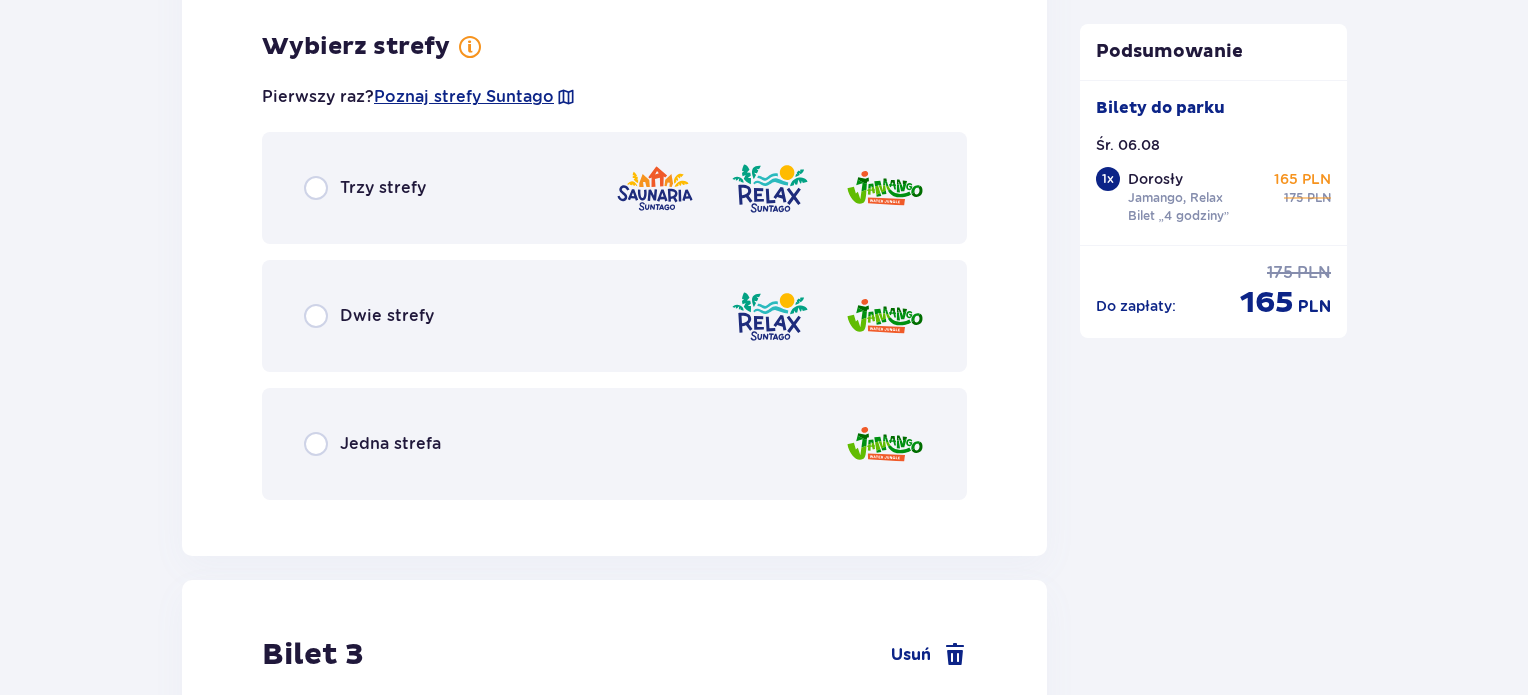 scroll, scrollTop: 3007, scrollLeft: 0, axis: vertical 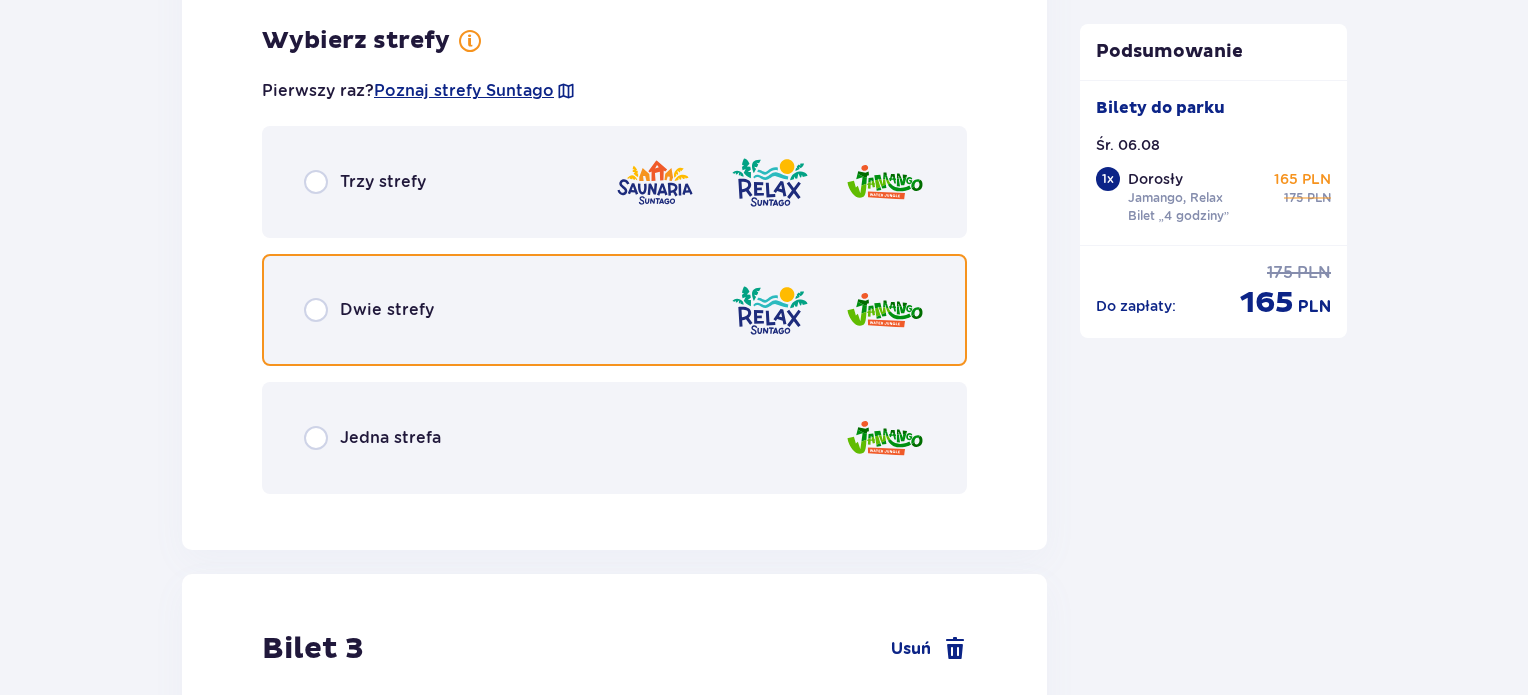 click at bounding box center [316, 310] 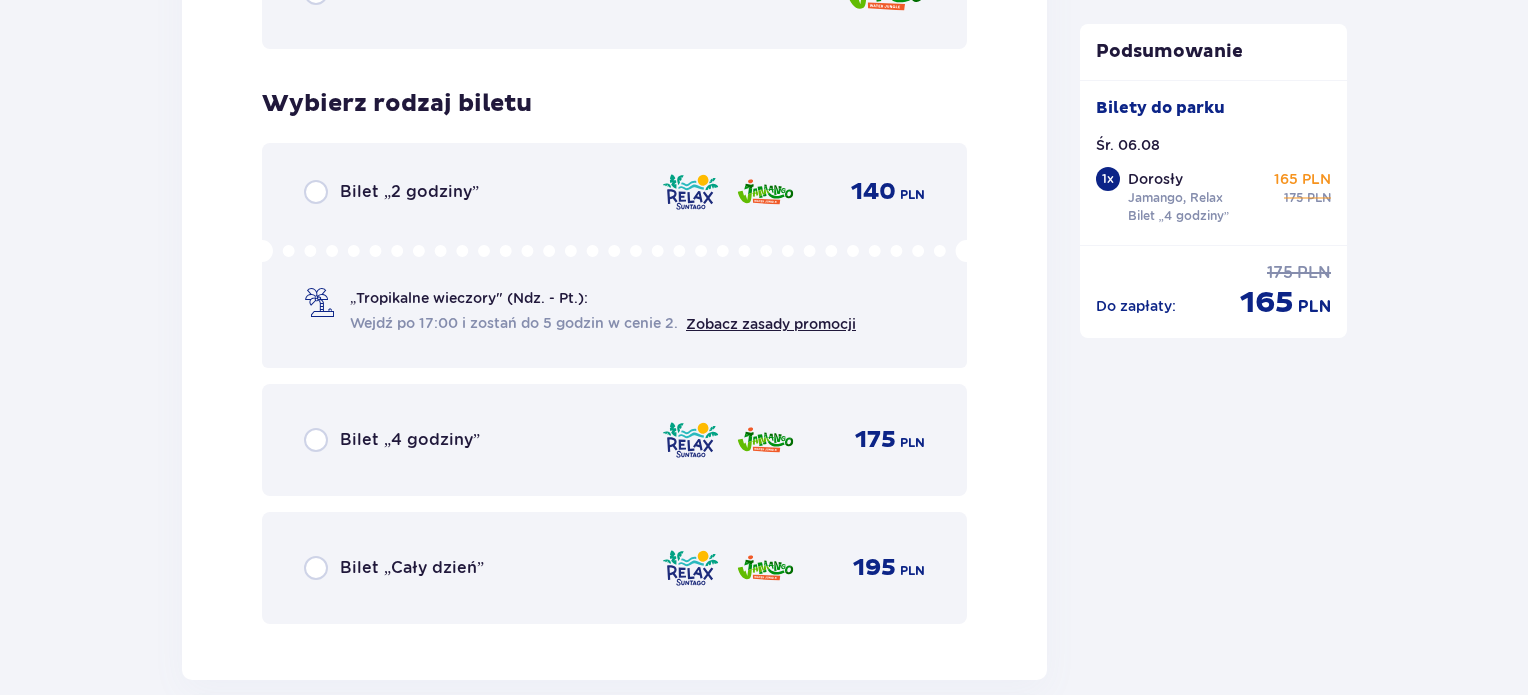 scroll, scrollTop: 3515, scrollLeft: 0, axis: vertical 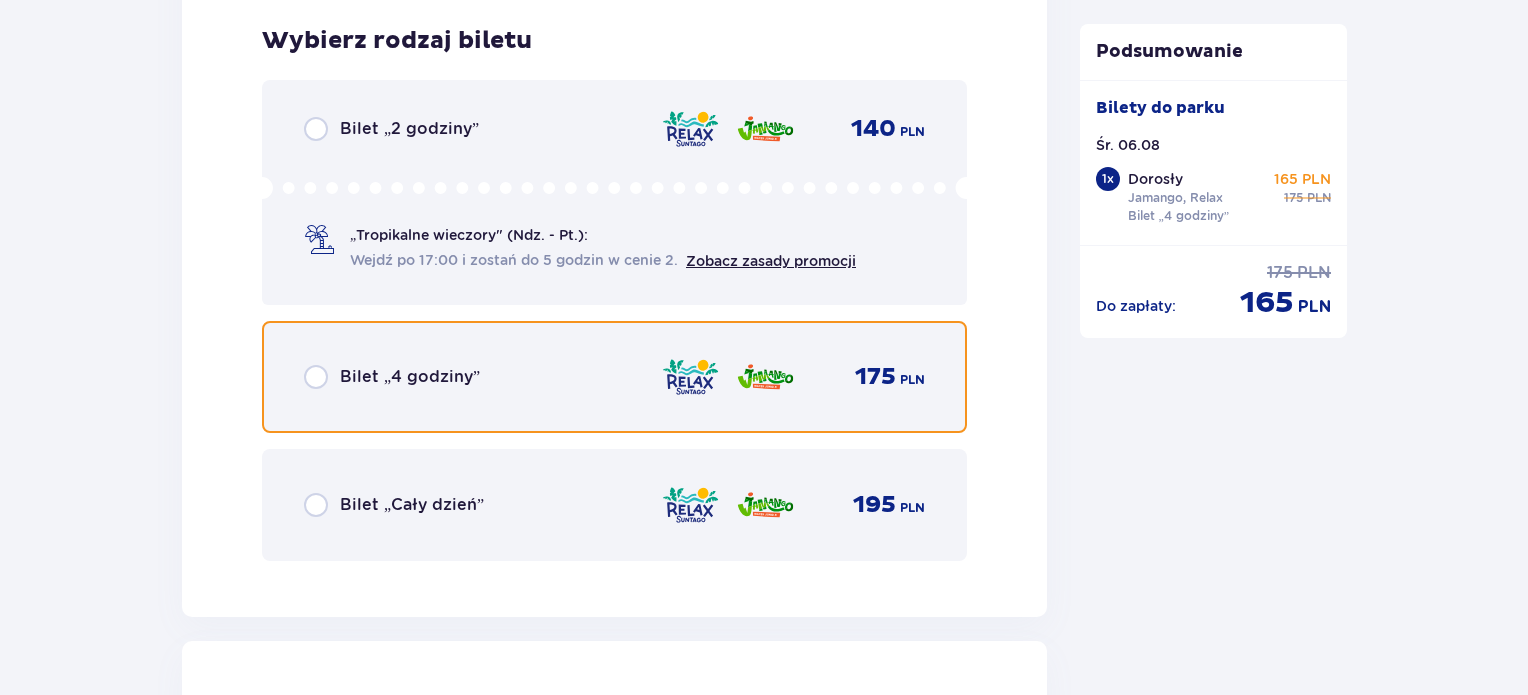 click at bounding box center (316, 377) 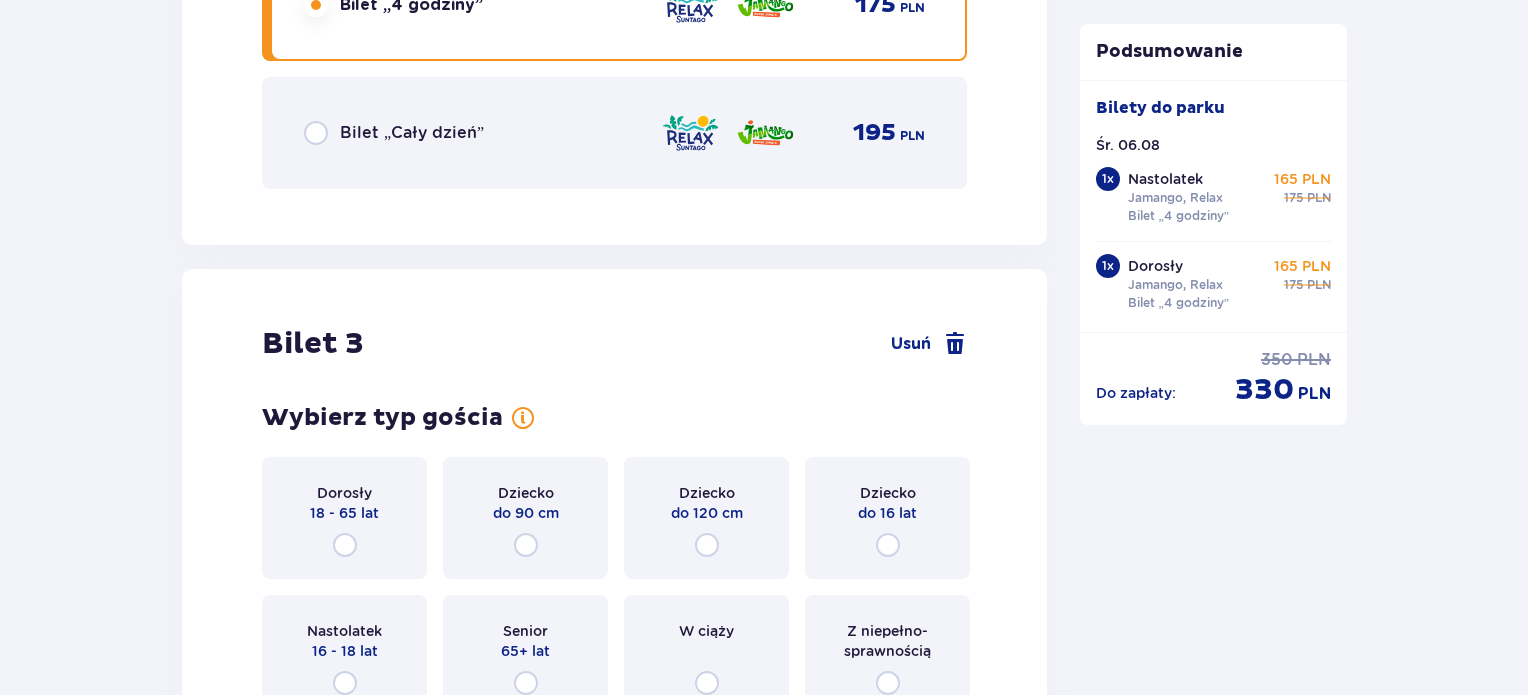 scroll, scrollTop: 4129, scrollLeft: 0, axis: vertical 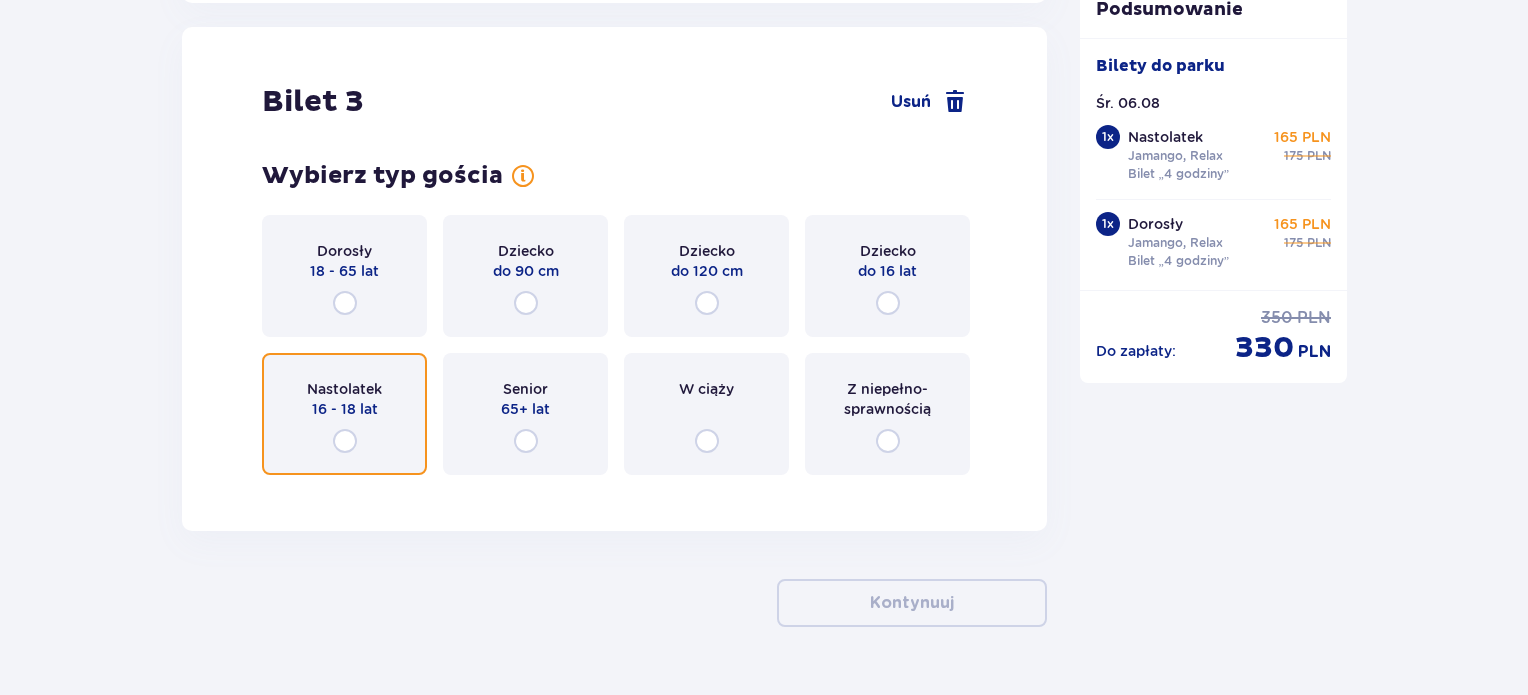 click at bounding box center (345, 441) 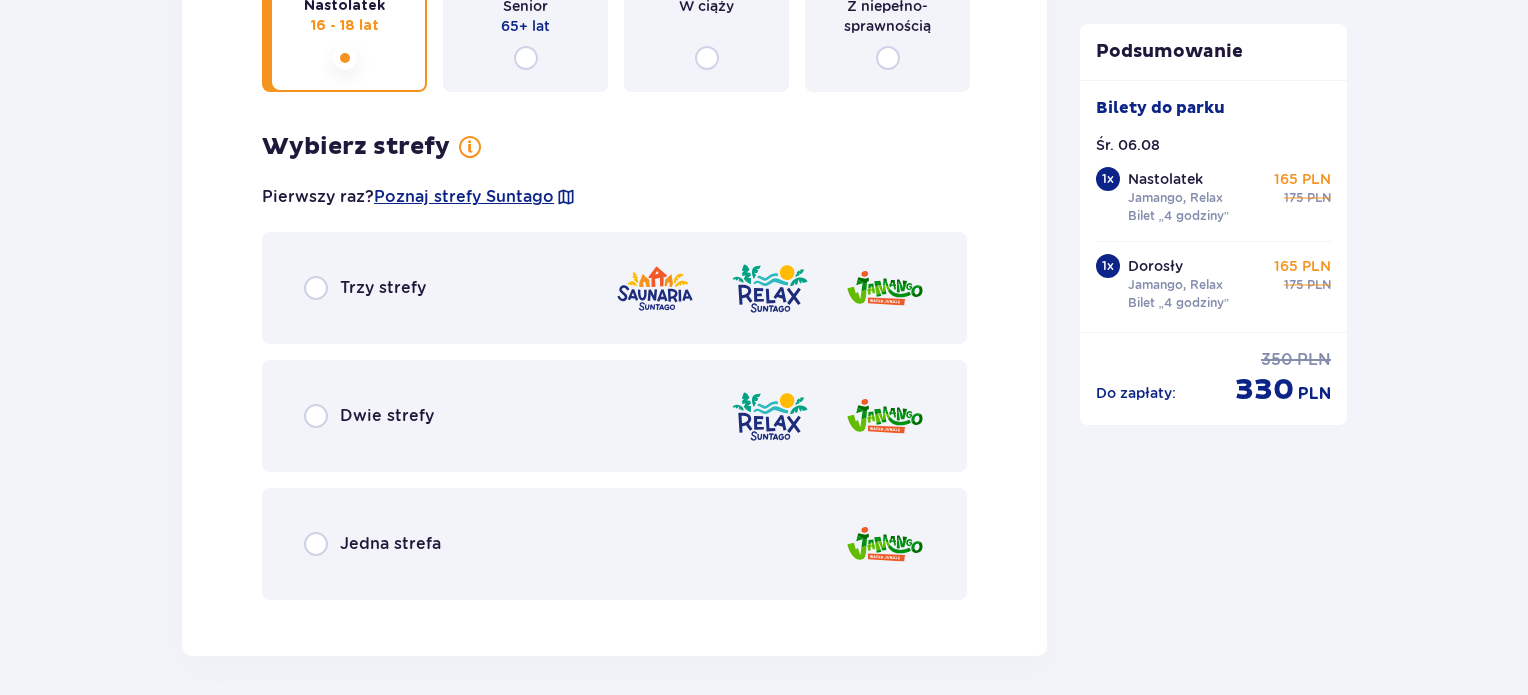 scroll, scrollTop: 4617, scrollLeft: 0, axis: vertical 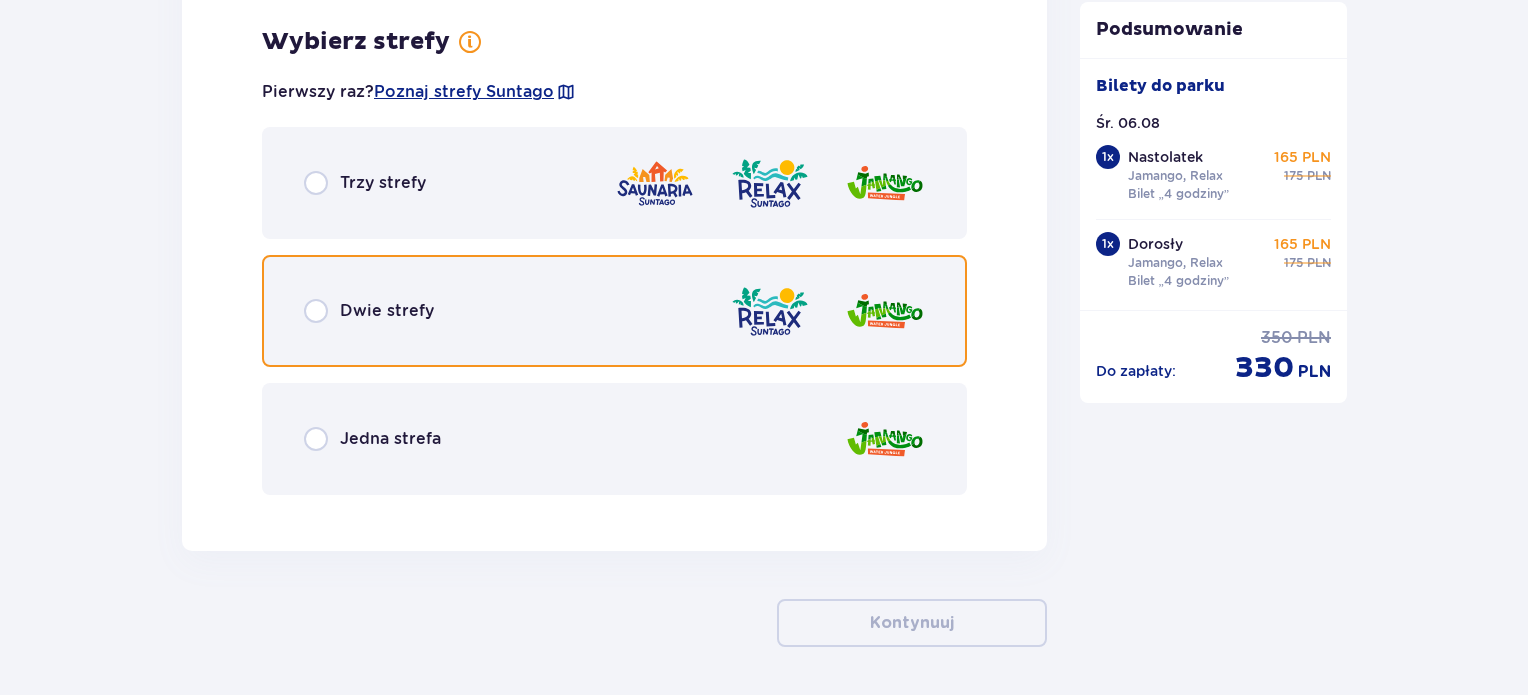 click at bounding box center [316, 311] 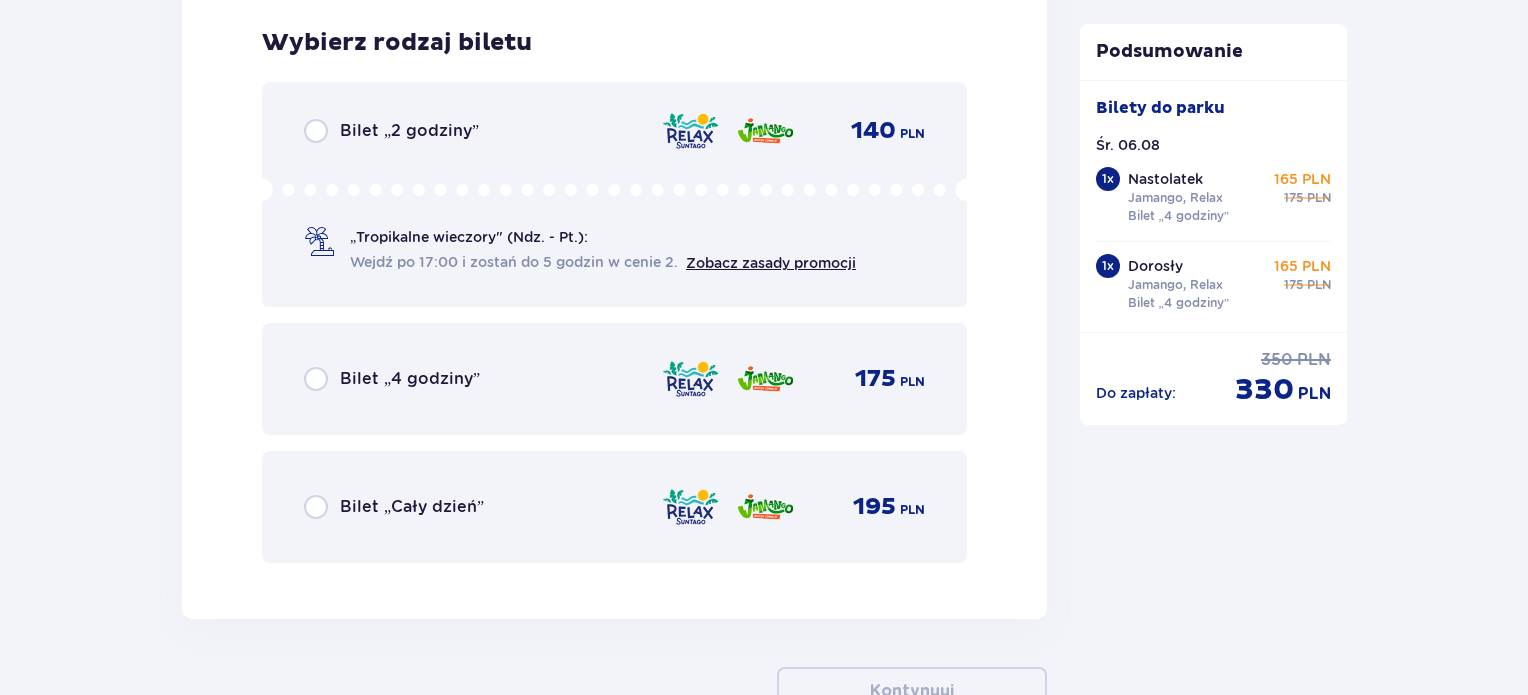 scroll, scrollTop: 5125, scrollLeft: 0, axis: vertical 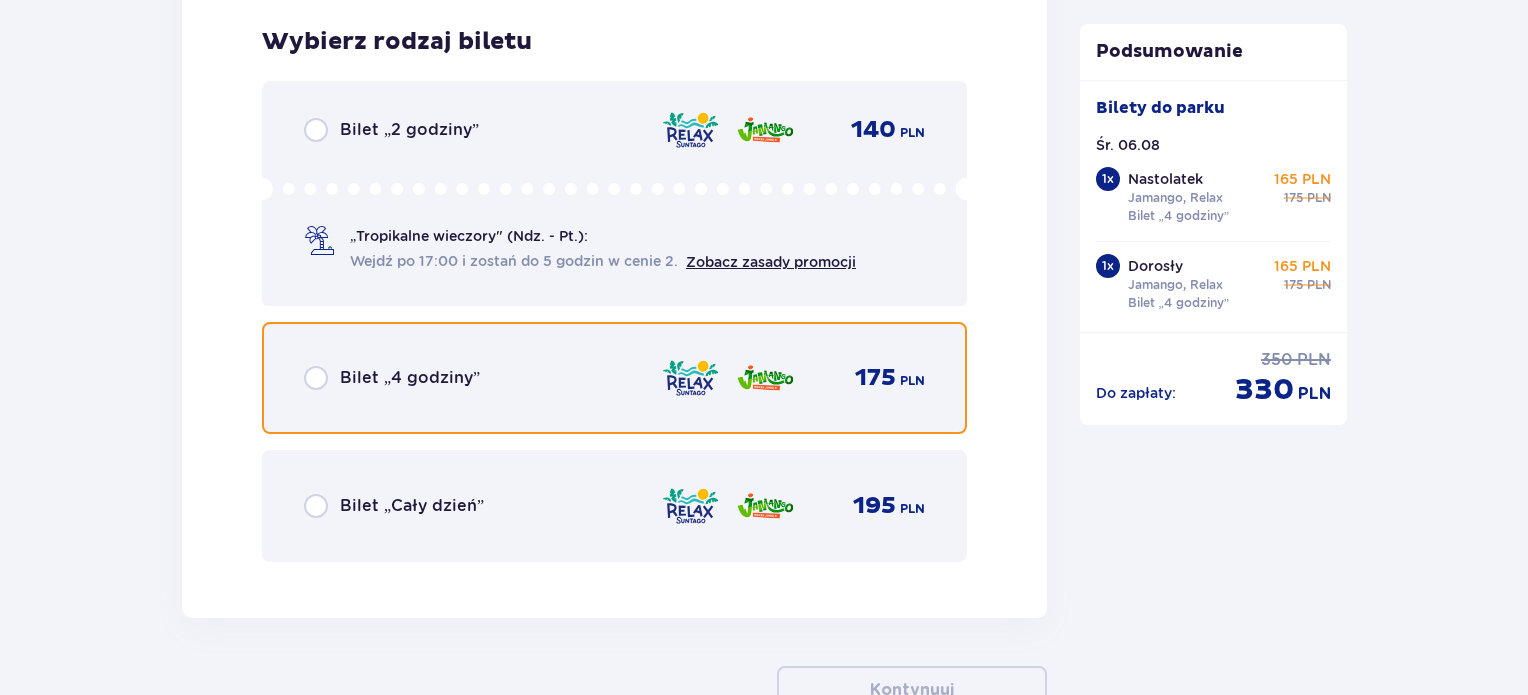 click at bounding box center [316, 378] 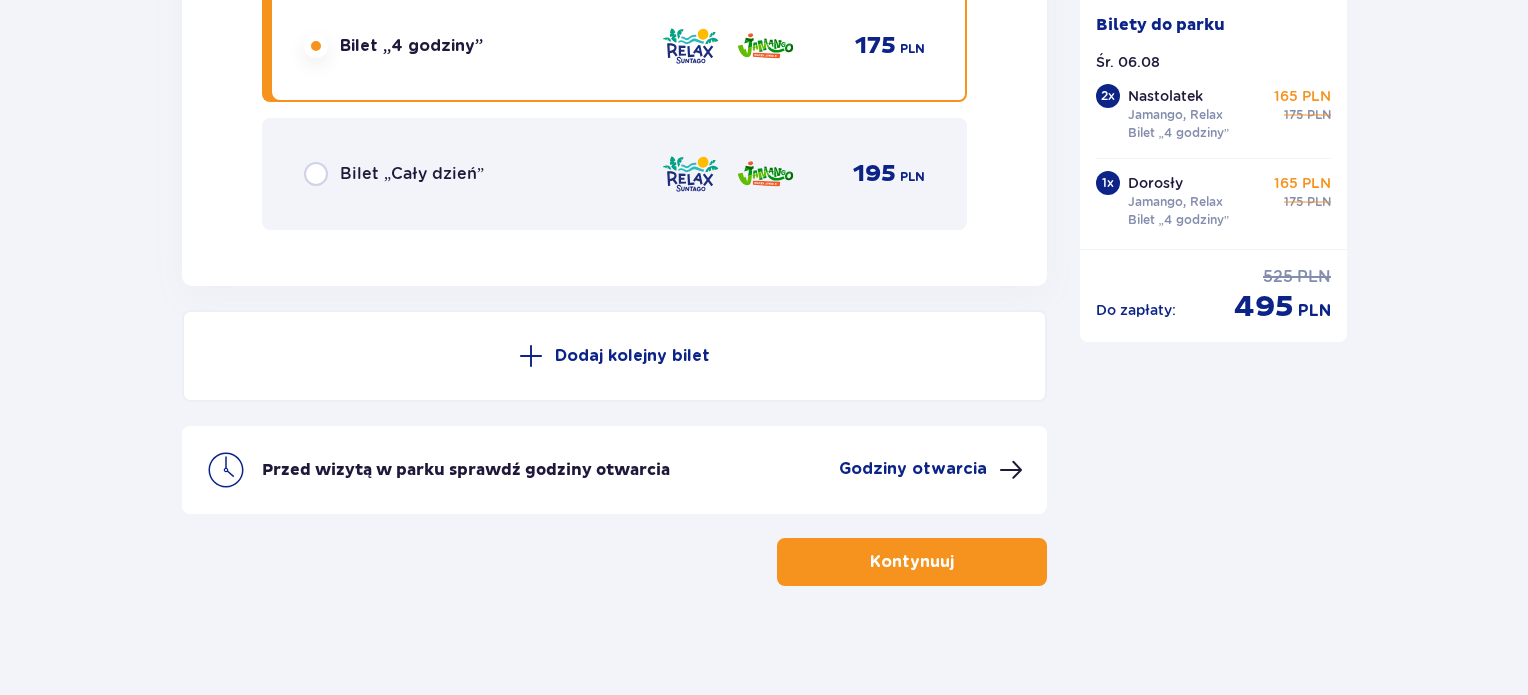 scroll, scrollTop: 5464, scrollLeft: 0, axis: vertical 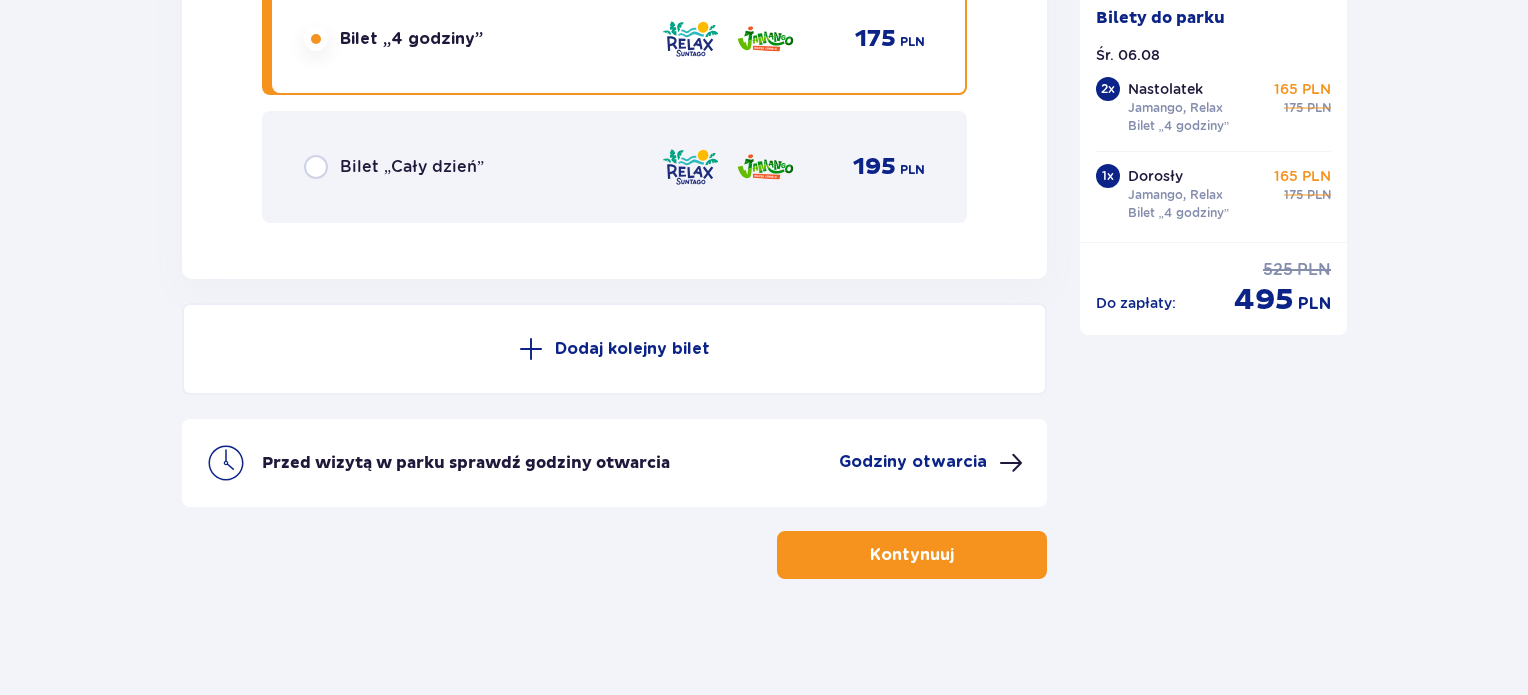 click on "Kontynuuj" at bounding box center (912, 555) 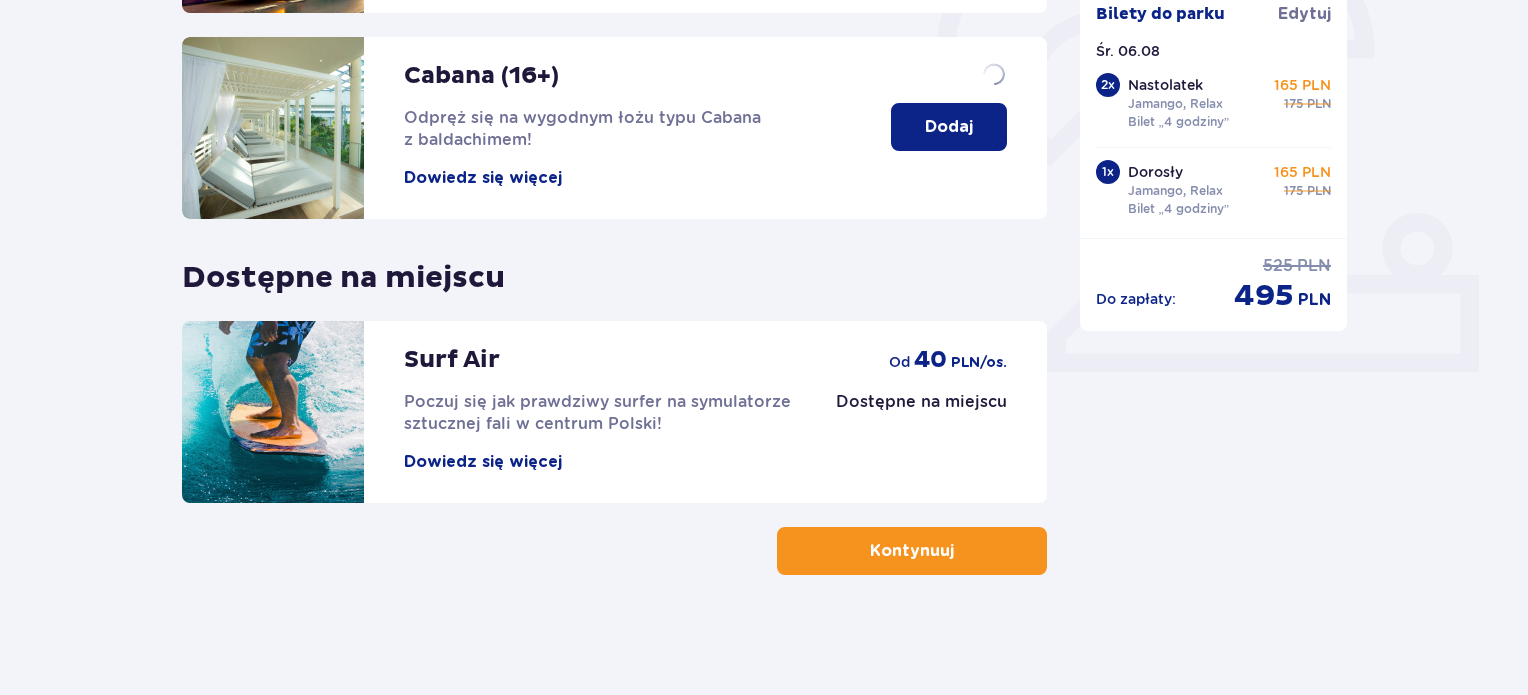scroll, scrollTop: 0, scrollLeft: 0, axis: both 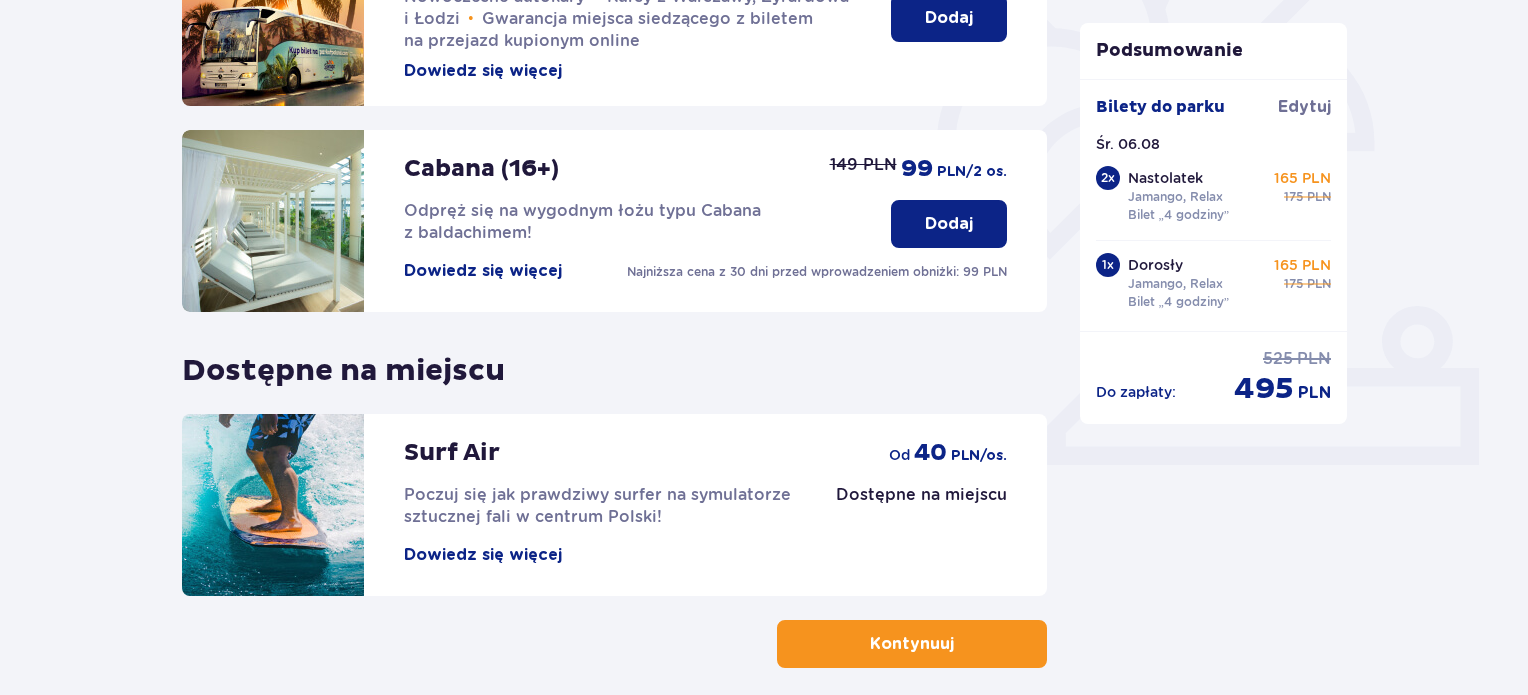 click on "Kontynuuj" at bounding box center [912, 644] 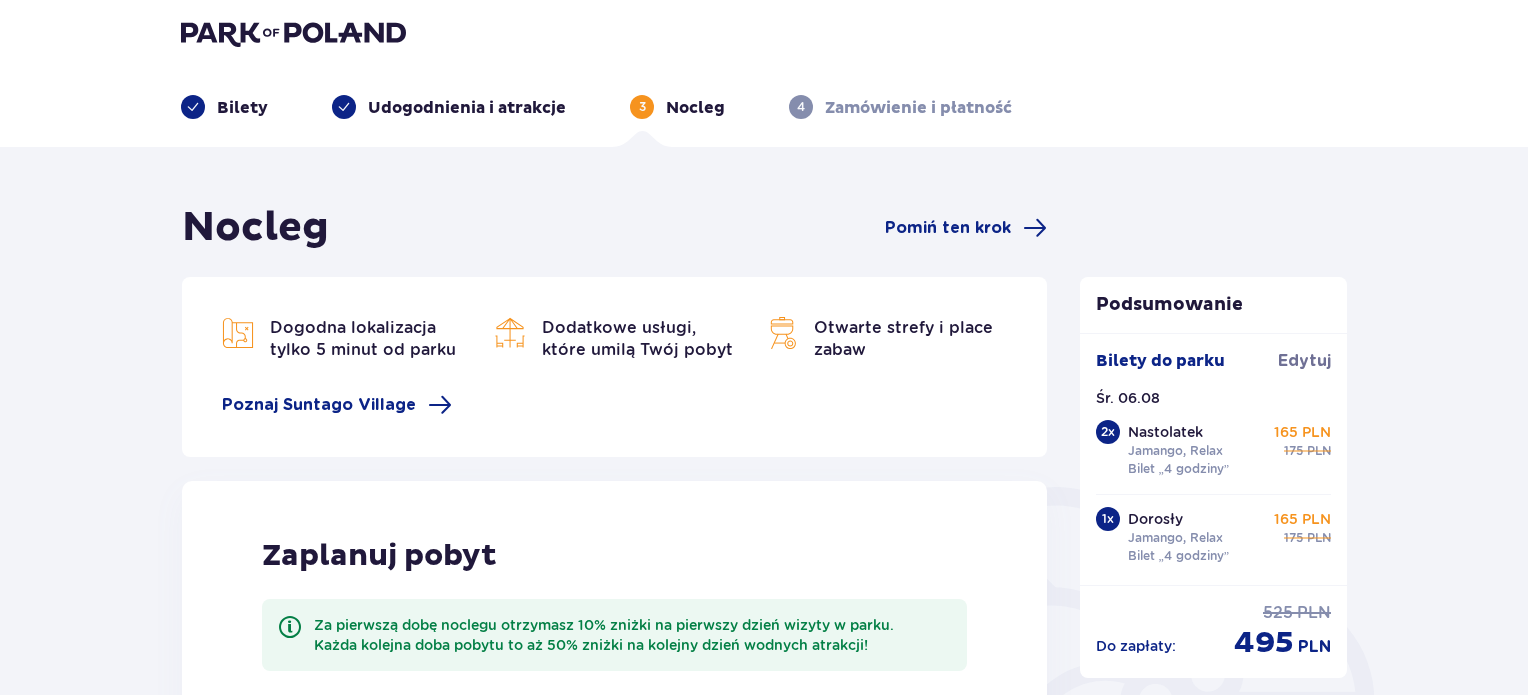 scroll, scrollTop: 0, scrollLeft: 0, axis: both 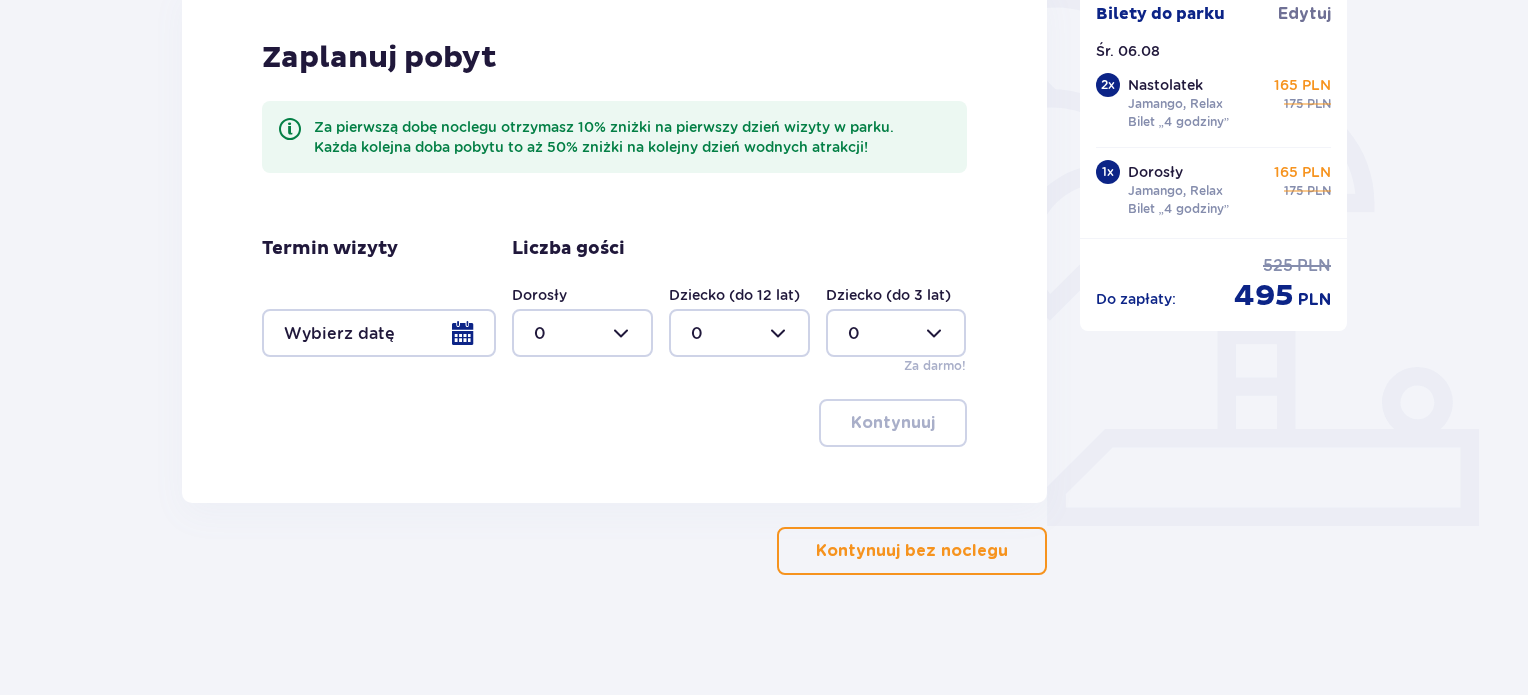 click on "Kontynuuj bez noclegu" at bounding box center [912, 551] 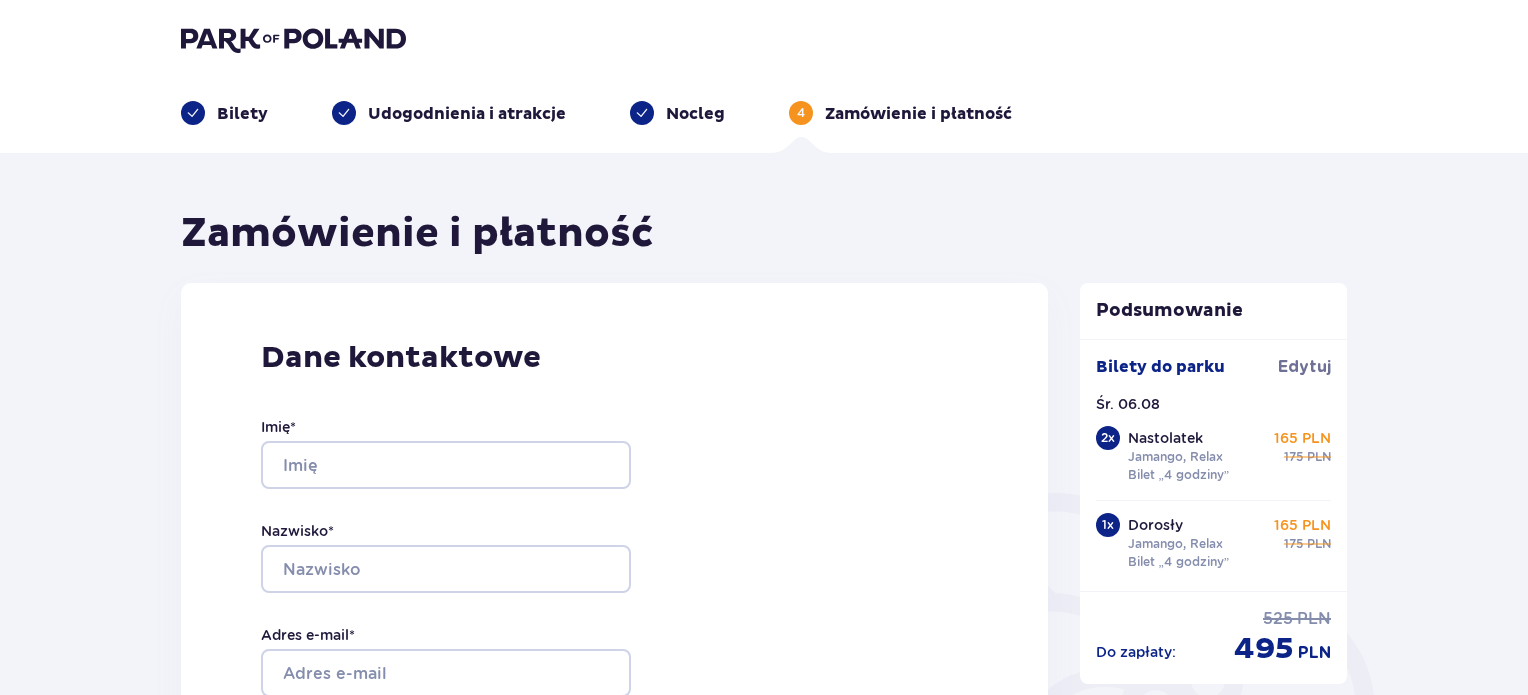 scroll, scrollTop: 0, scrollLeft: 0, axis: both 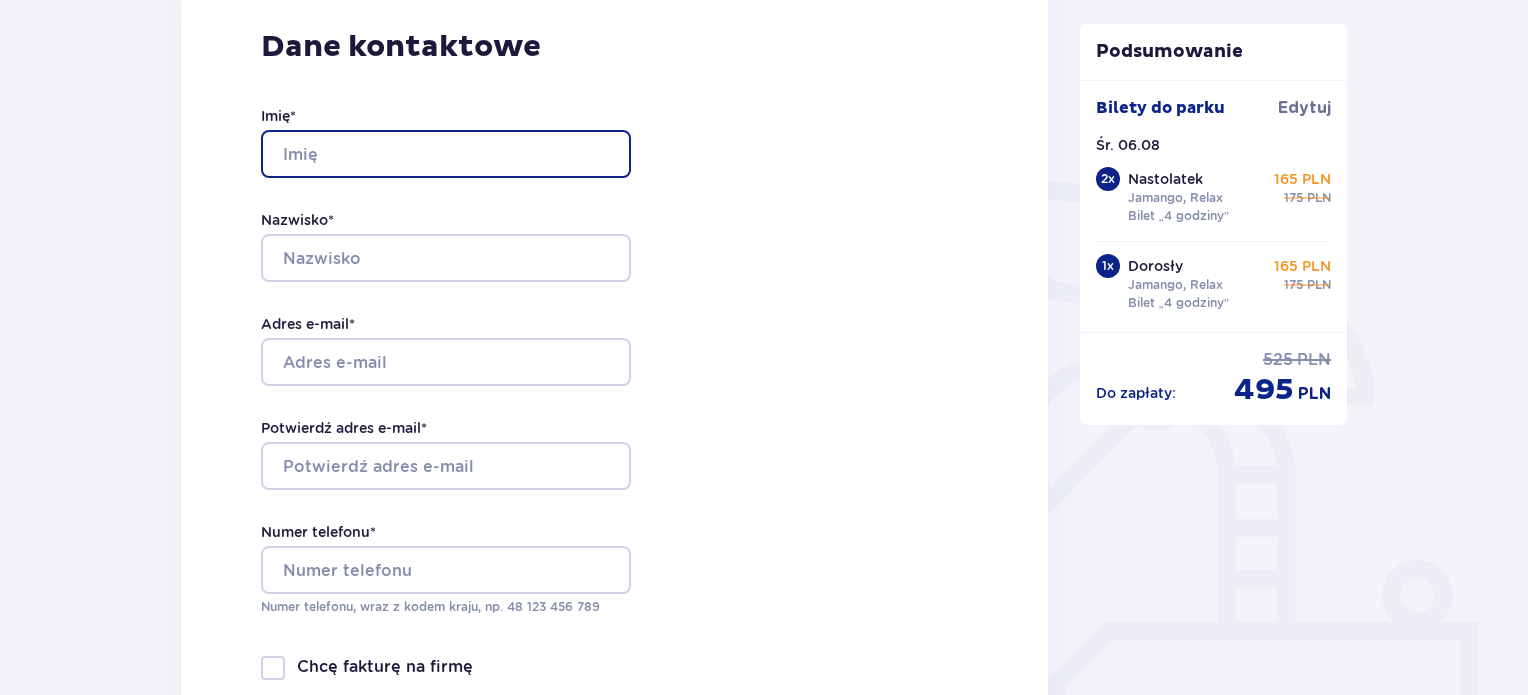 click on "Imię *" at bounding box center (446, 154) 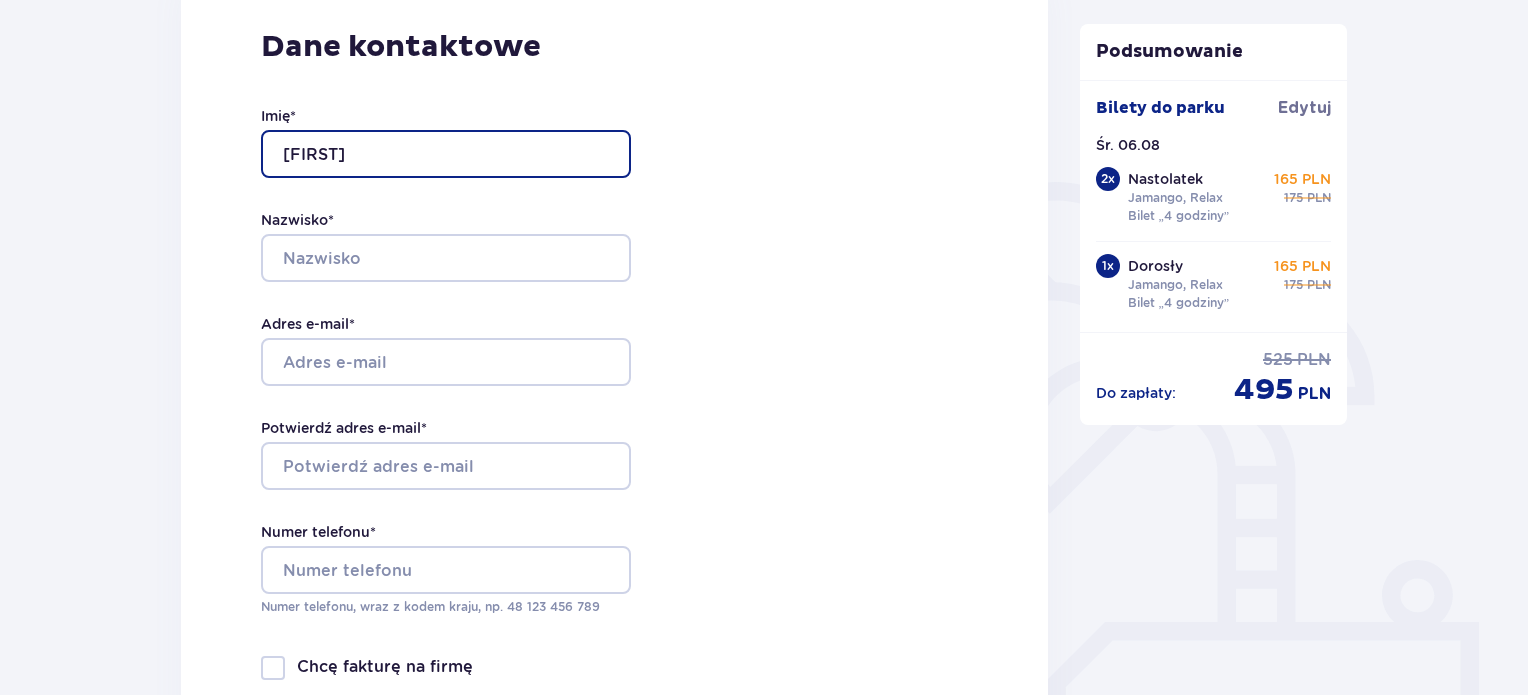 type on "MAREK" 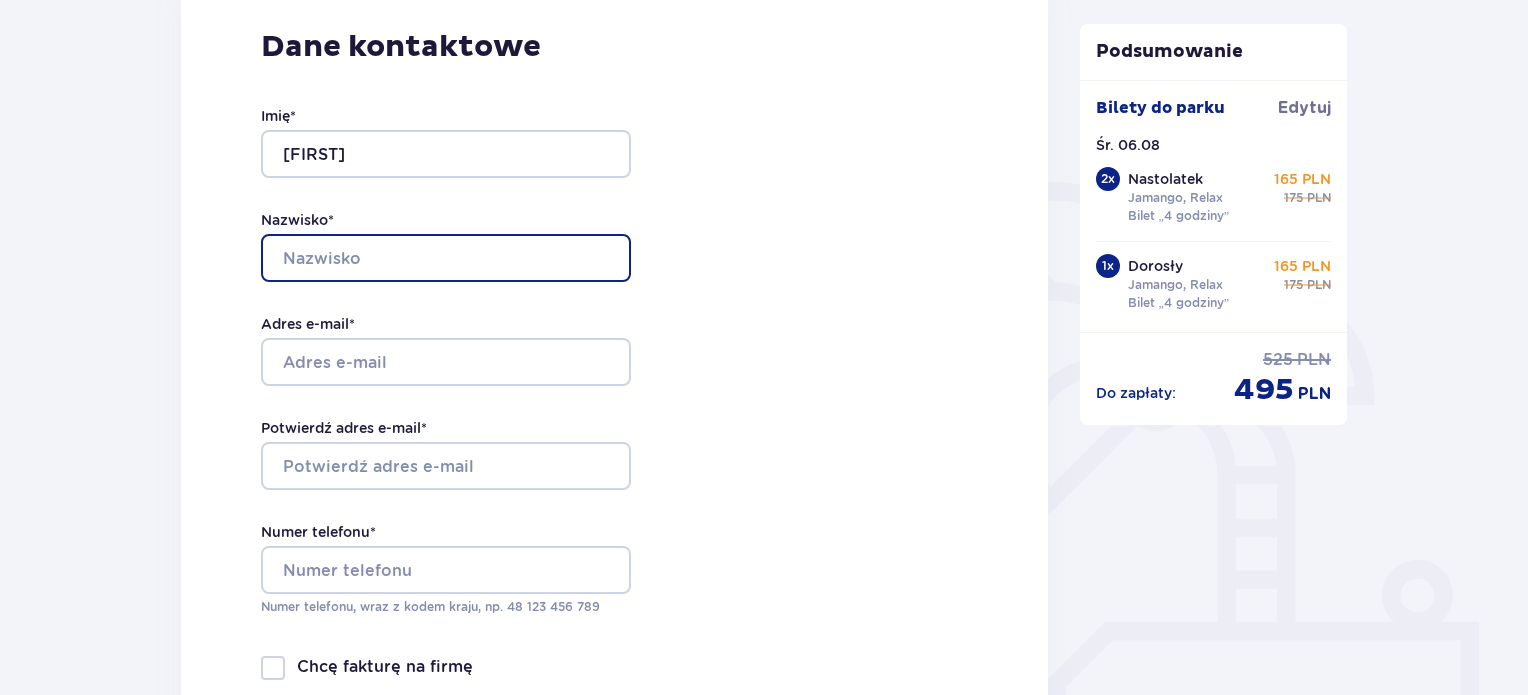 click on "Nazwisko *" at bounding box center [446, 258] 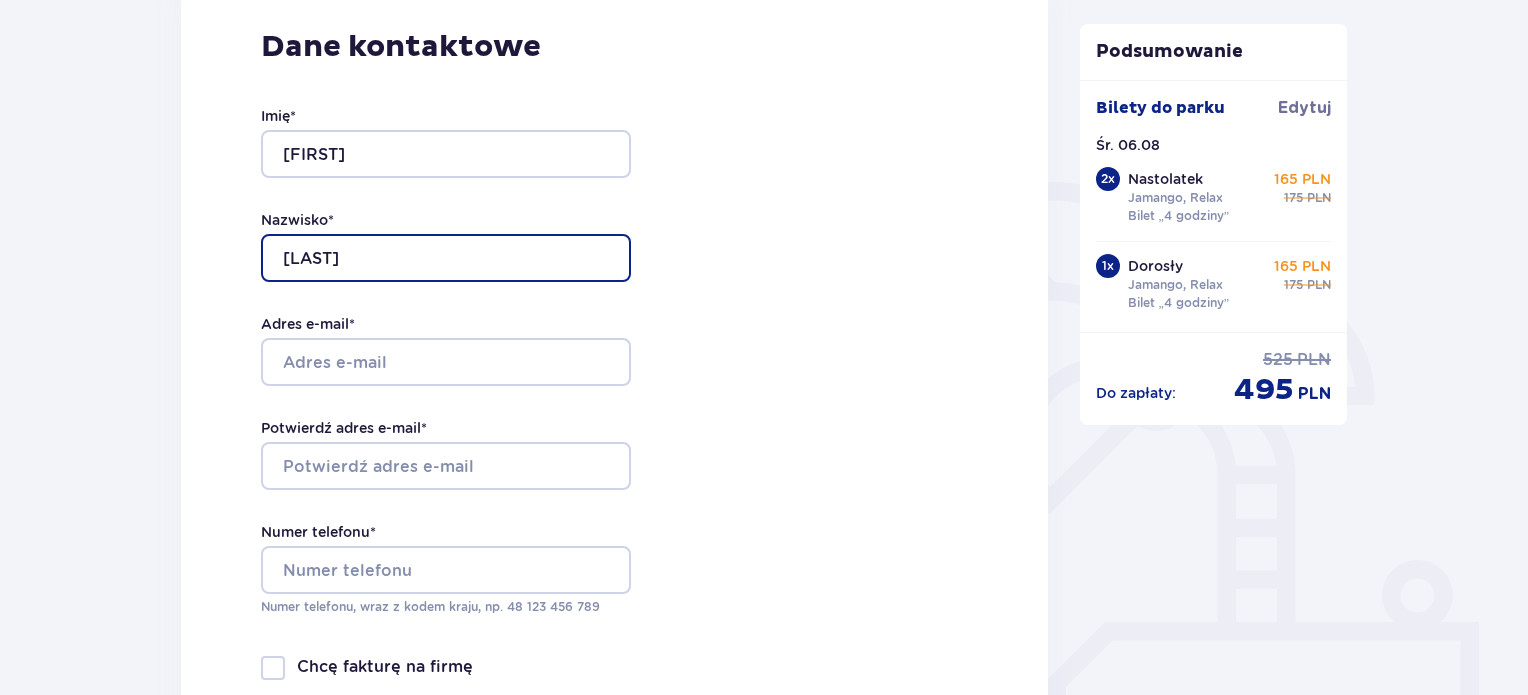 type on "BOŻEK" 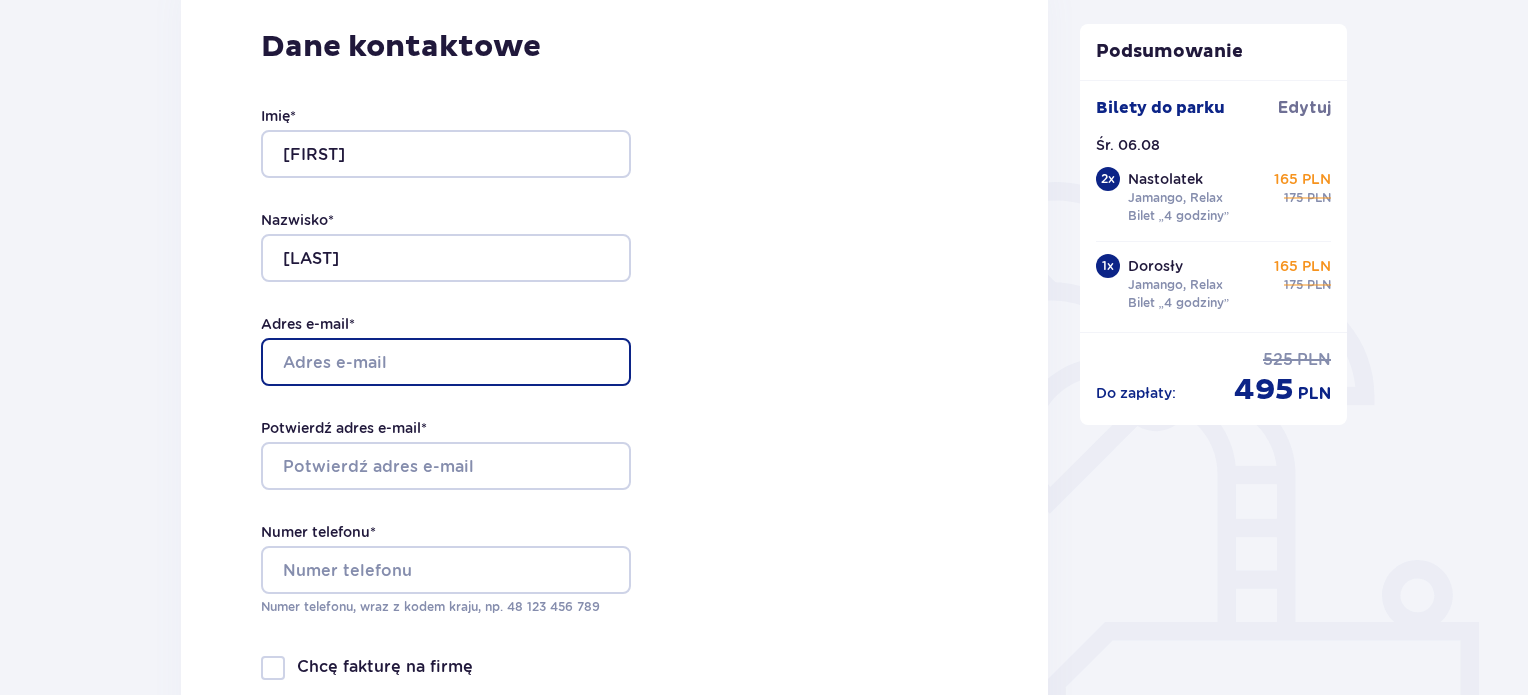 click on "Adres e-mail *" at bounding box center [446, 362] 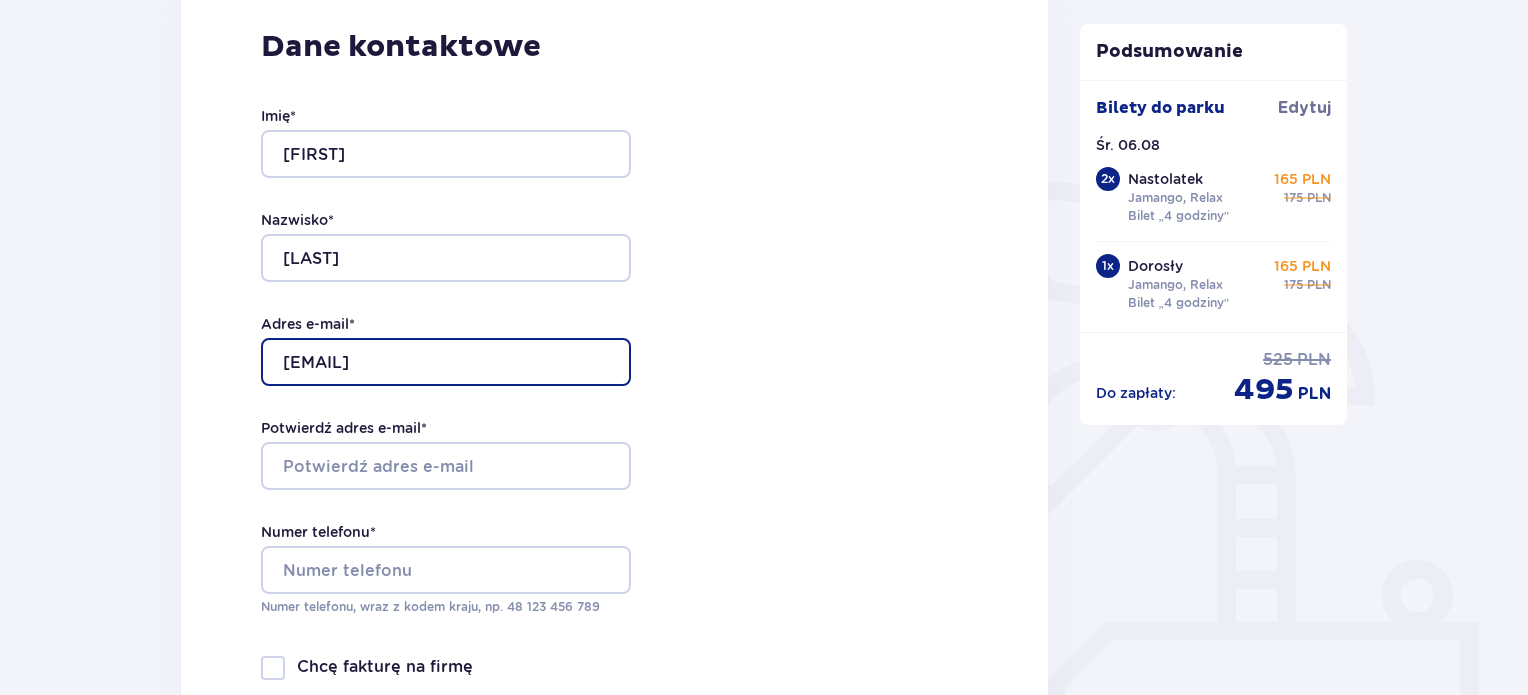 type on "marek.bozek1@example.com" 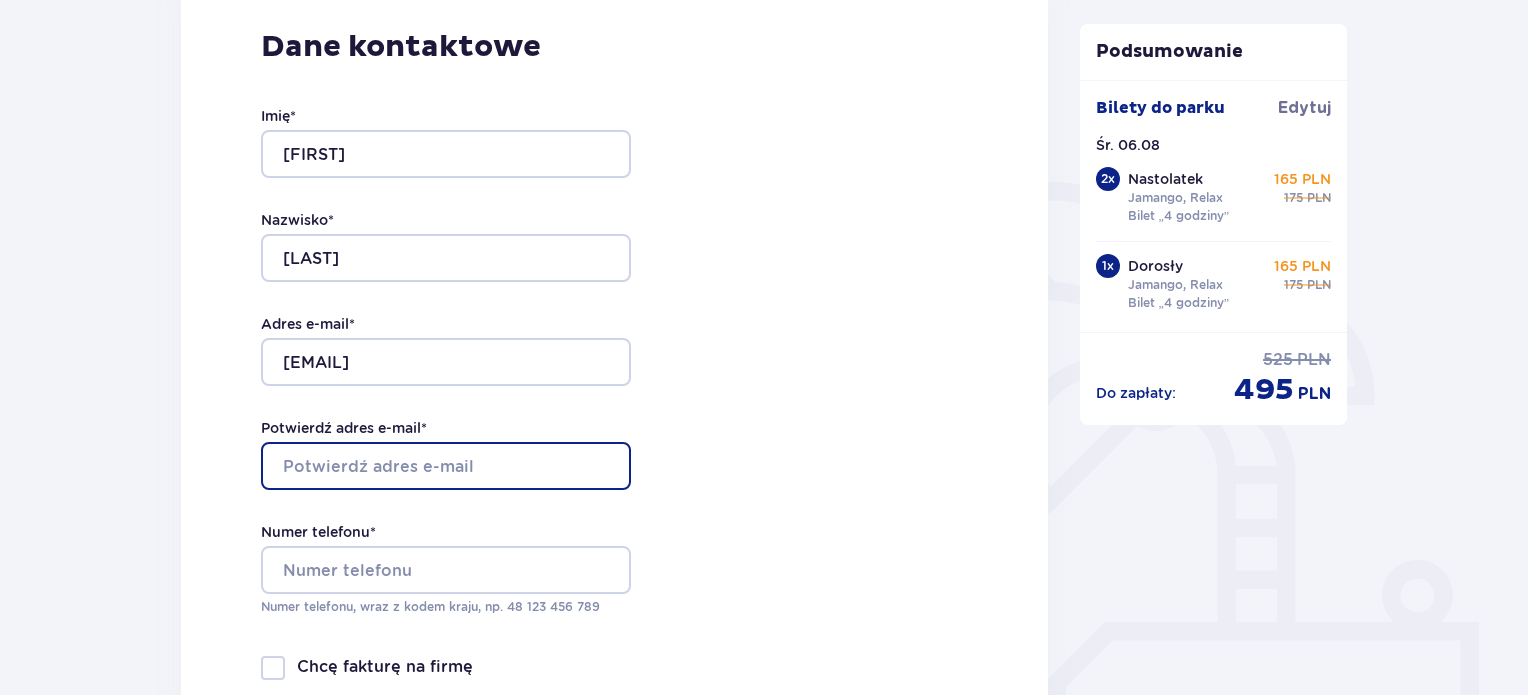 click on "Potwierdź adres e-mail *" at bounding box center (446, 466) 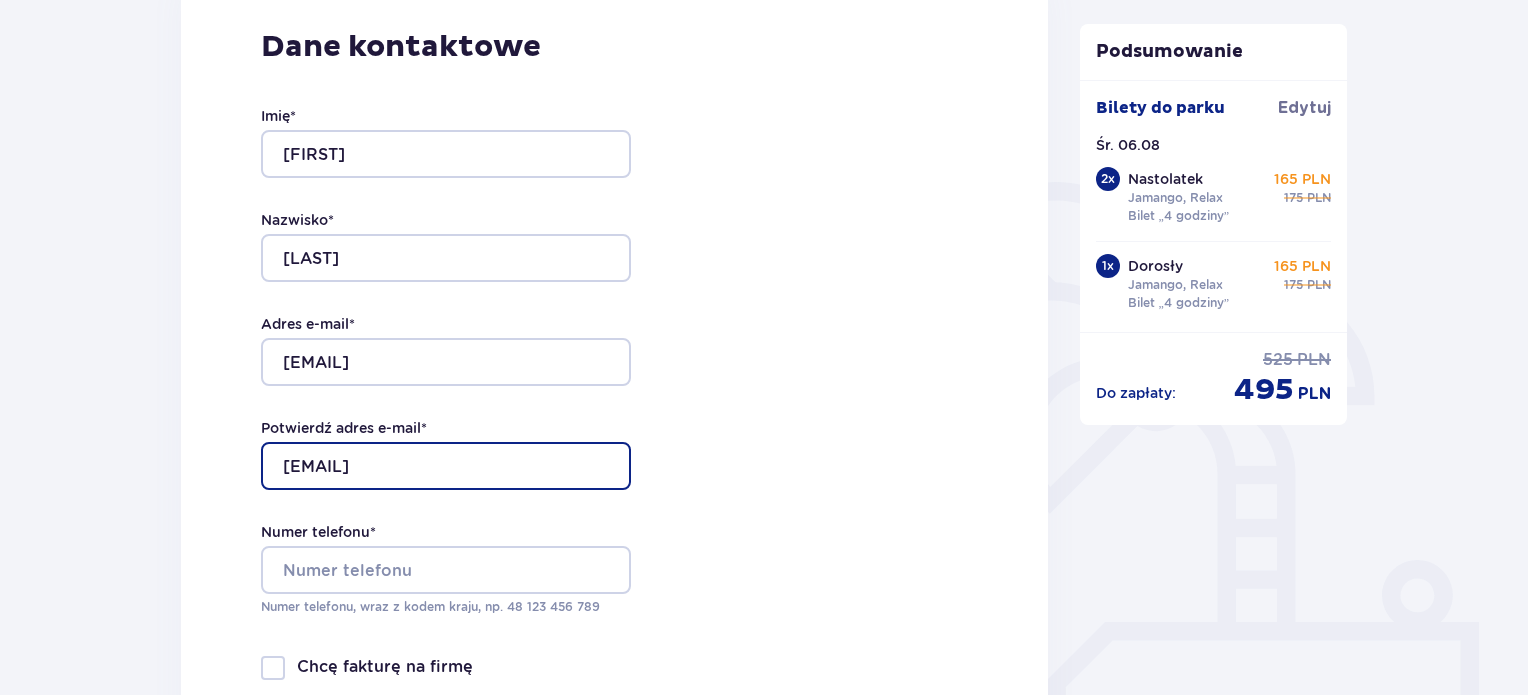 type on "marek.bozek1@example.com" 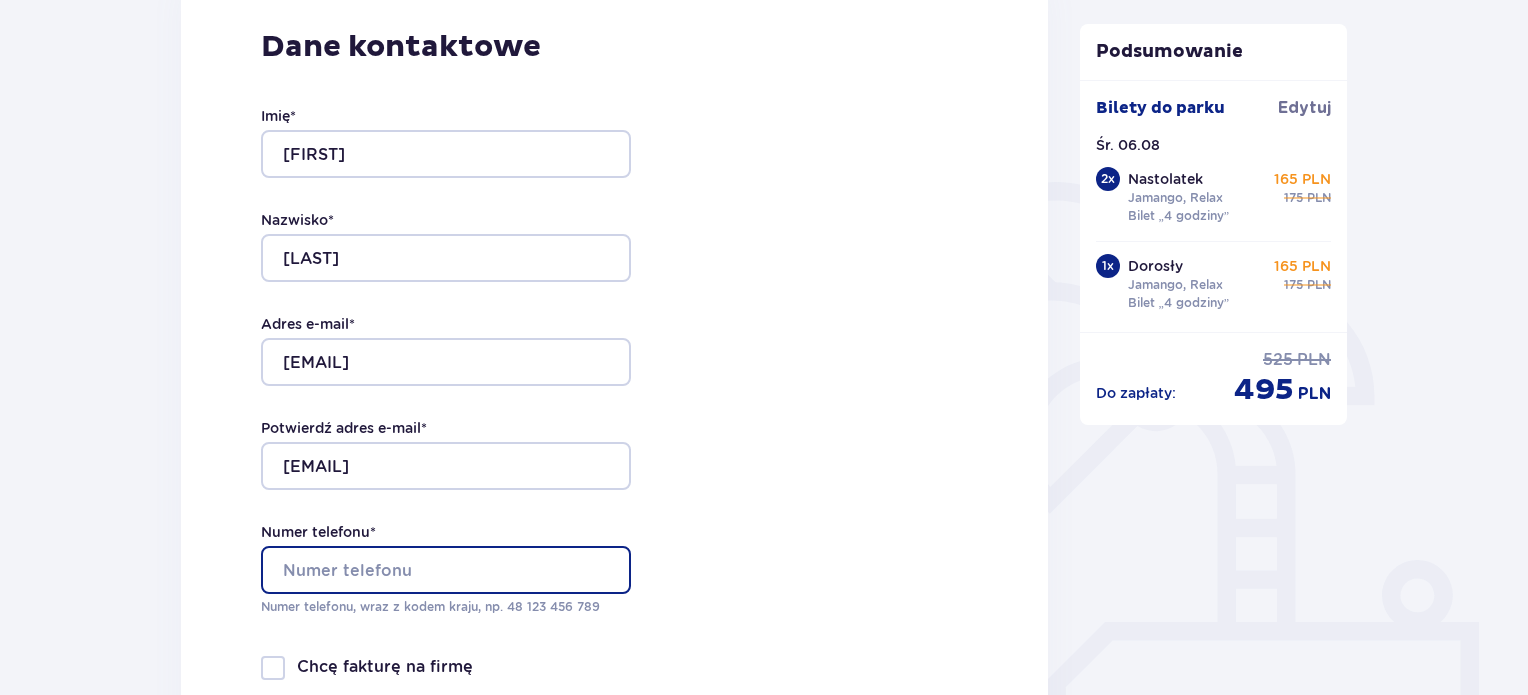 click on "Numer telefonu *" at bounding box center (446, 570) 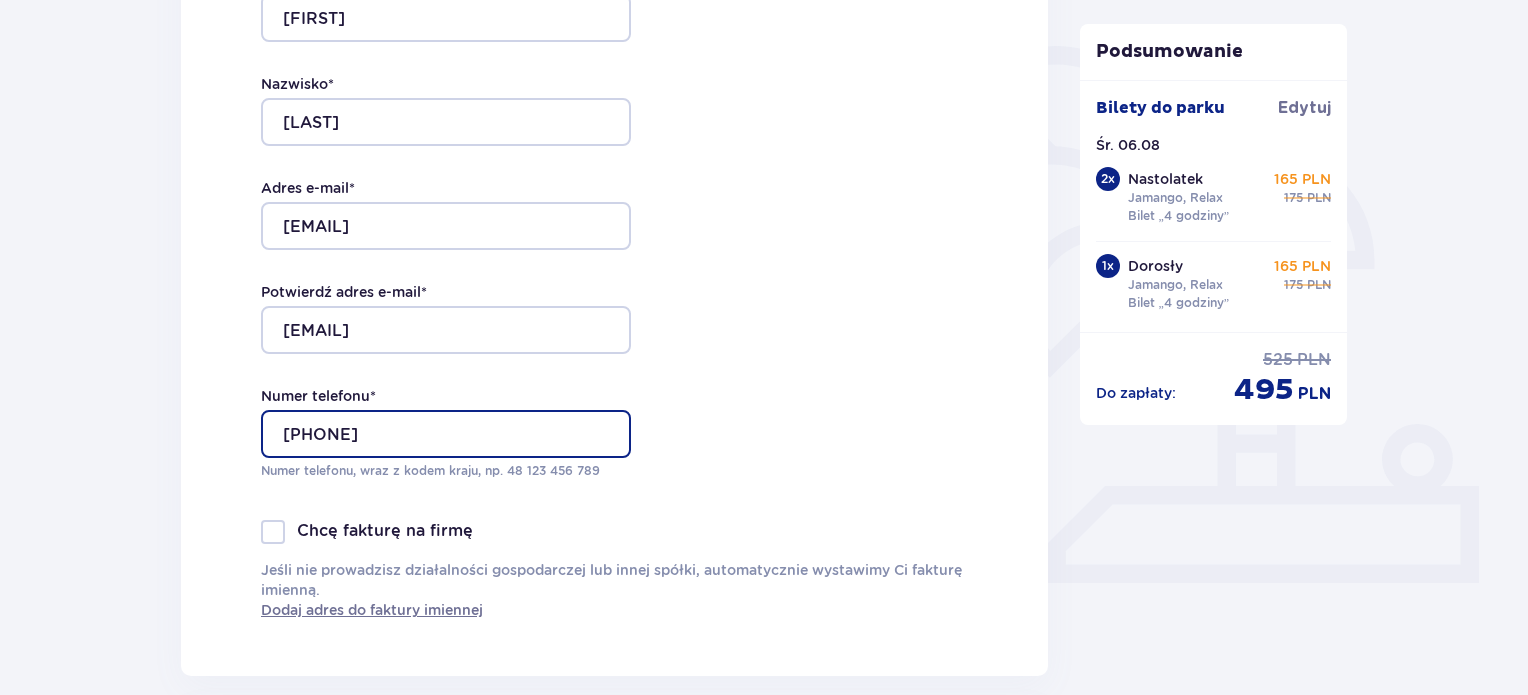 scroll, scrollTop: 478, scrollLeft: 0, axis: vertical 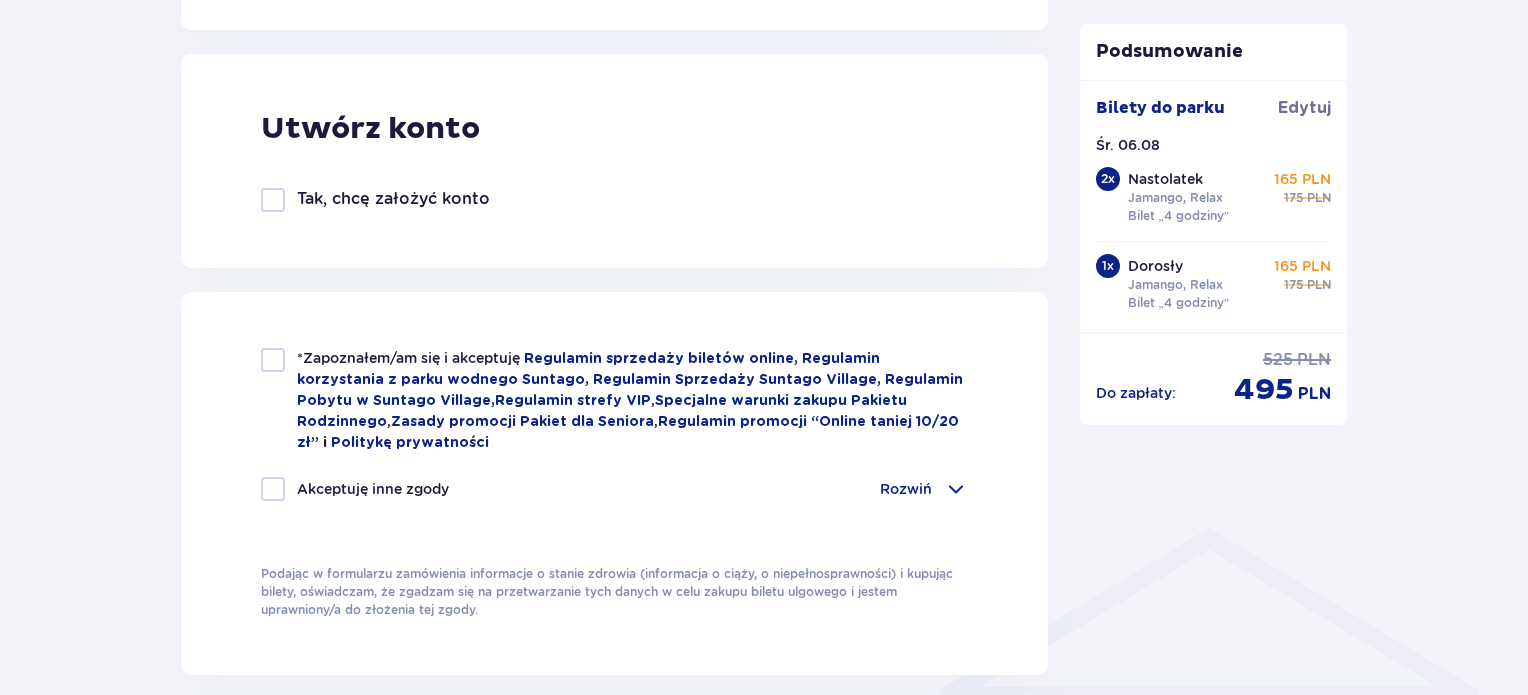 type on "601386915" 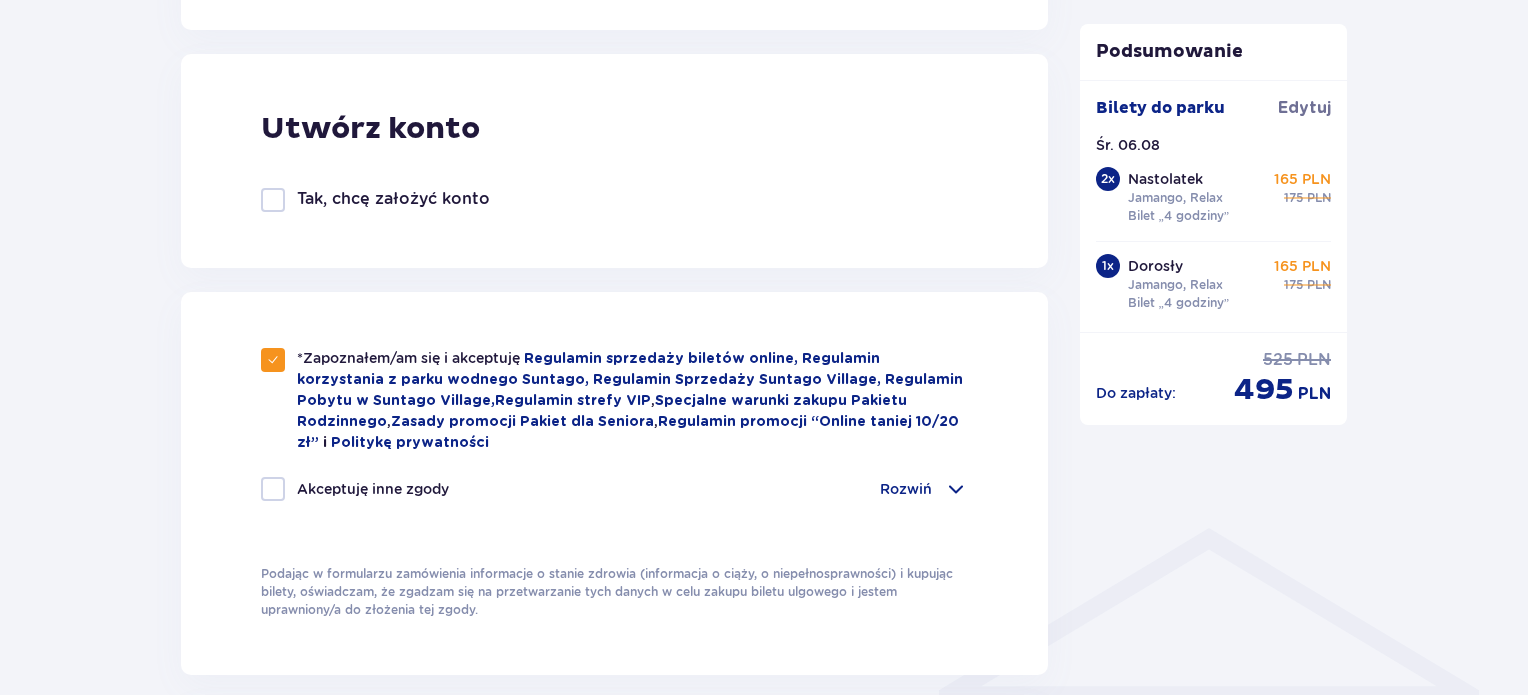 click at bounding box center (956, 489) 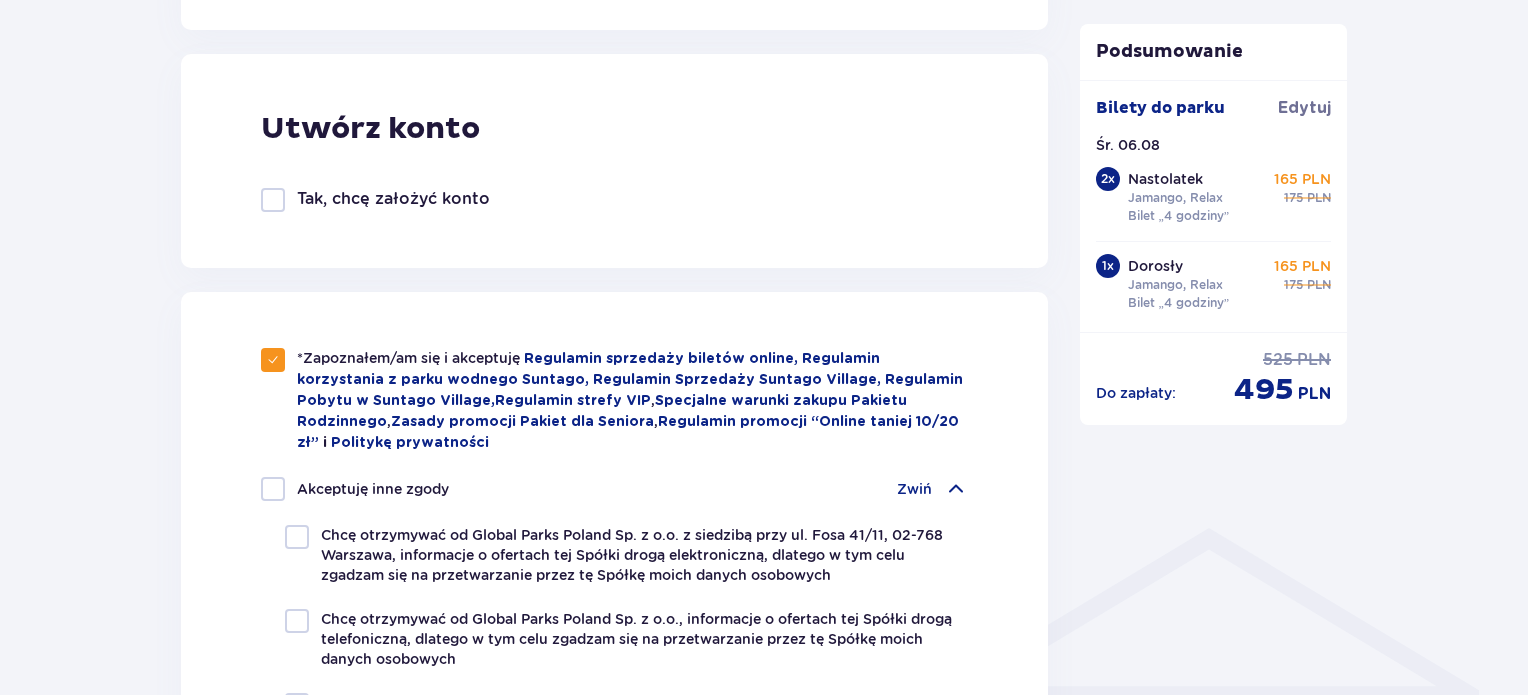 click on "Zamówienie i płatność Dane kontaktowe Imię * MAREK Nazwisko * BOŻEK Adres e-mail * marek.bozek1@wp.pl Potwierdź adres e-mail * marek.bozek1@wp.pl Numer telefonu * 601386915 Numer telefonu, wraz z kodem kraju, np. 48 ​123 ​456 ​789 Chcę fakturę na firmę Jeśli nie prowadzisz działalności gospodarczej lub innej spółki, automatycznie wystawimy Ci fakturę imienną. Dodaj adres do faktury imiennej Utwórz konto Tak, chcę założyć konto *Zapoznałem/am się i akceptuję   Regulamin sprzedaży biletów online,   Regulamin korzystania z parku wodnego Suntago,   Regulamin Sprzedaży Suntago Village,   Regulamin Pobytu w Suntago Village ,  Regulamin strefy VIP ,  Specjalne warunki zakupu Pakietu Rodzinnego ,  Zasady promocji Pakiet dla Seniora ,  Regulamin promocji “Online taniej 10/20 zł”   i   Politykę prywatności Akceptuję inne zgody Zwiń Mam kod rabatowy Zastosuj Mam voucher kwotowy Zastosuj Przecenione produkty Bilety do parku Śr. 06.08.25 2 x Nastolatek Bilet „4 godziny” 165" at bounding box center (614, 590) 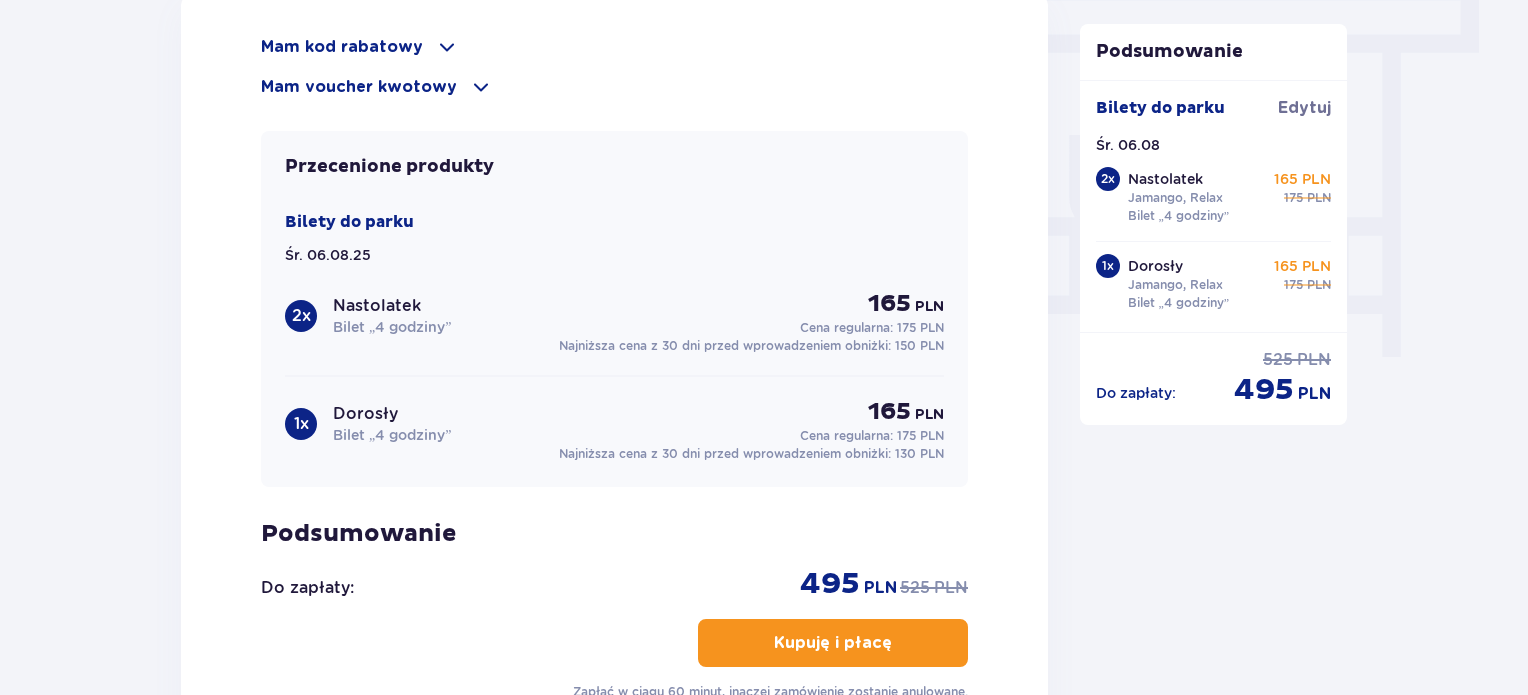 scroll, scrollTop: 1613, scrollLeft: 0, axis: vertical 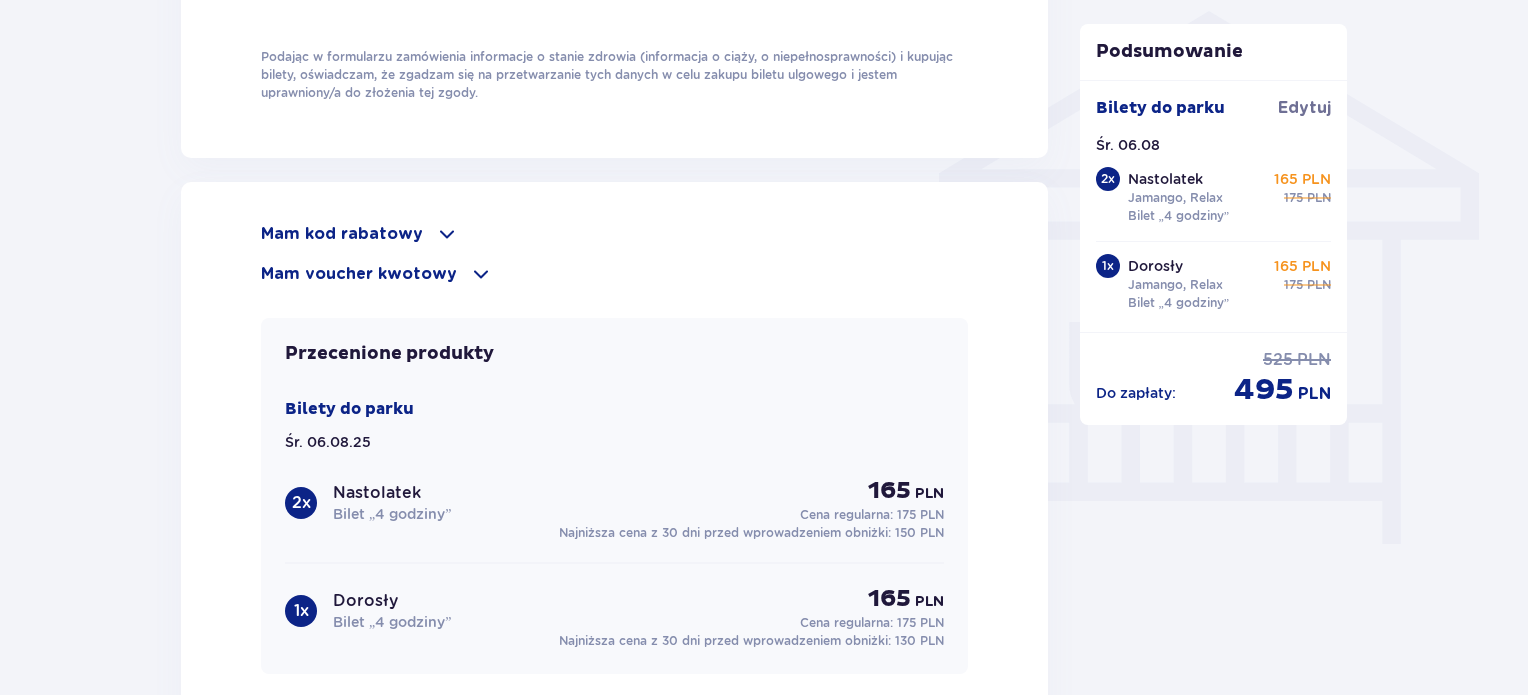 click at bounding box center [447, 234] 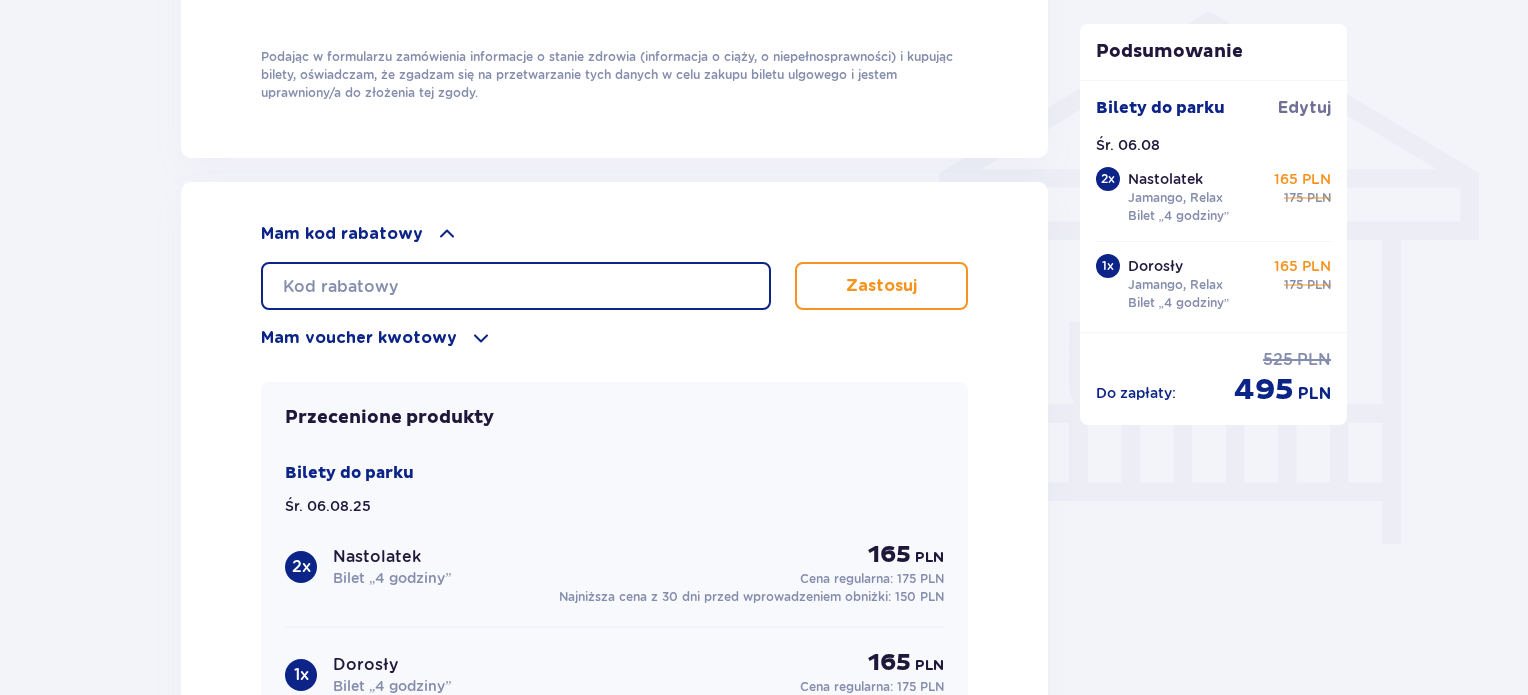 click at bounding box center [516, 286] 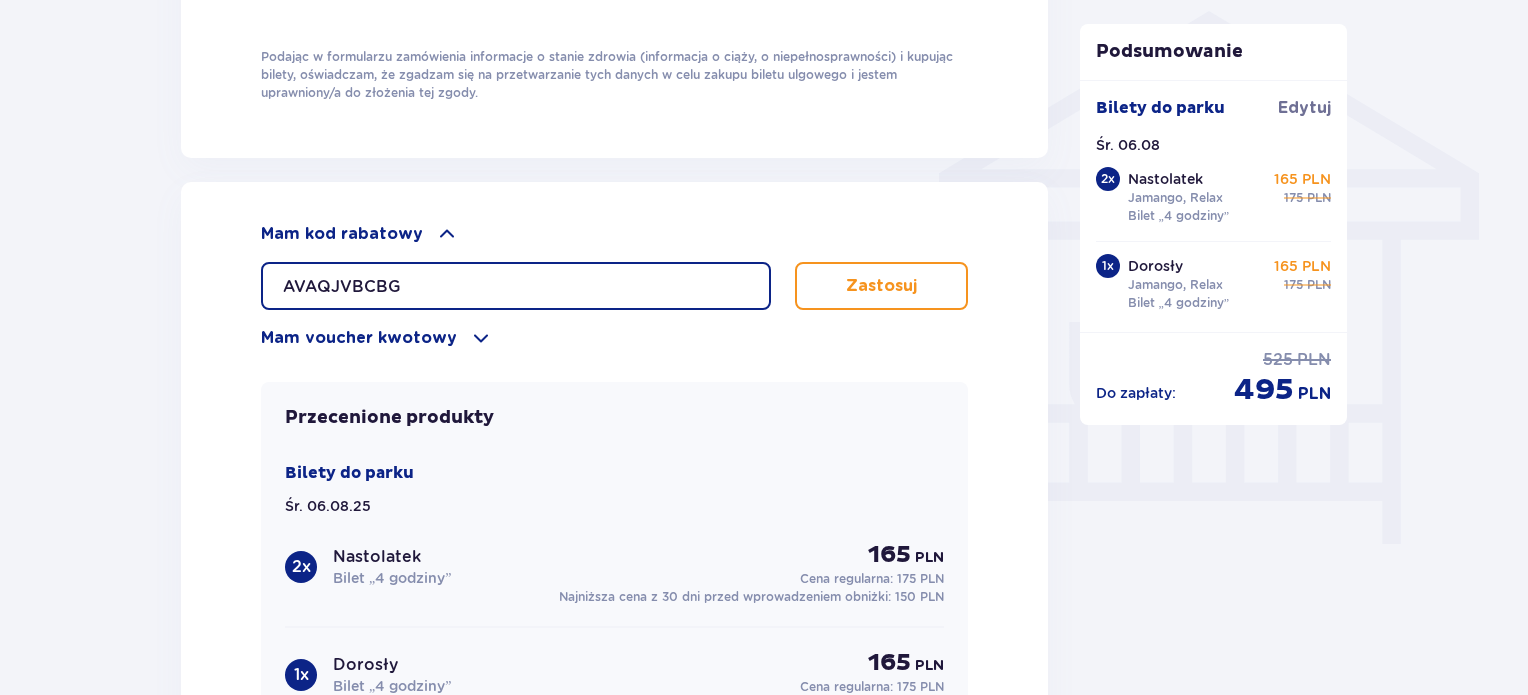 click on "AVAQJVBCBG" at bounding box center [516, 286] 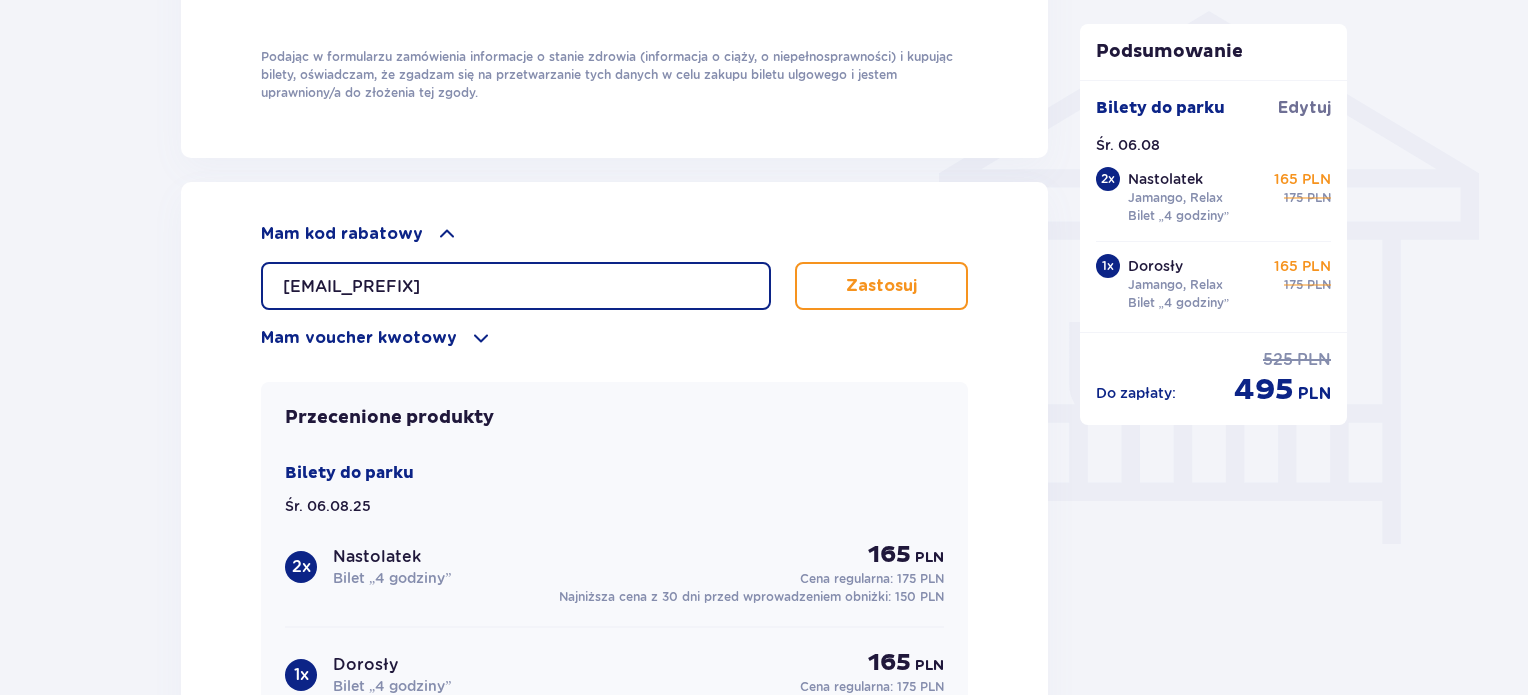 click on "AVAQJFBCBG" at bounding box center (516, 286) 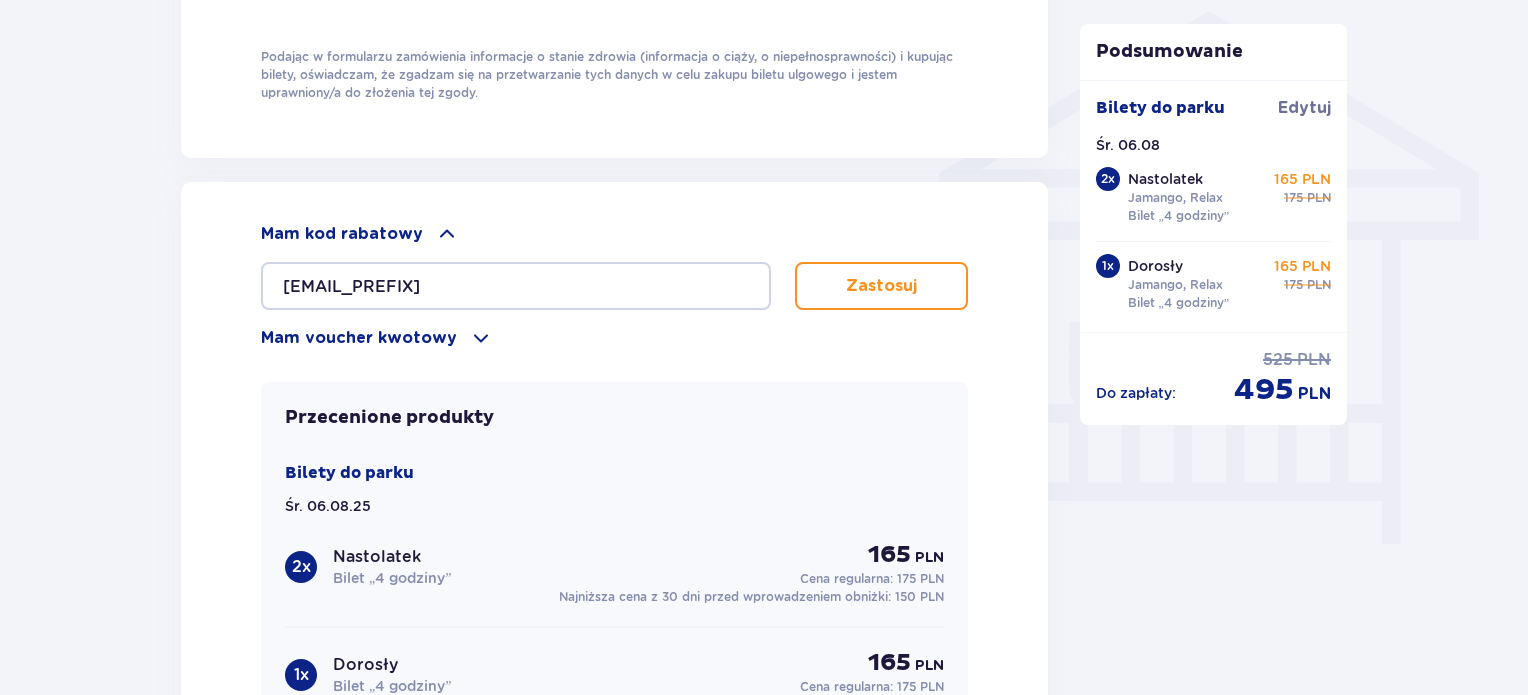 click on "Zastosuj" at bounding box center (881, 286) 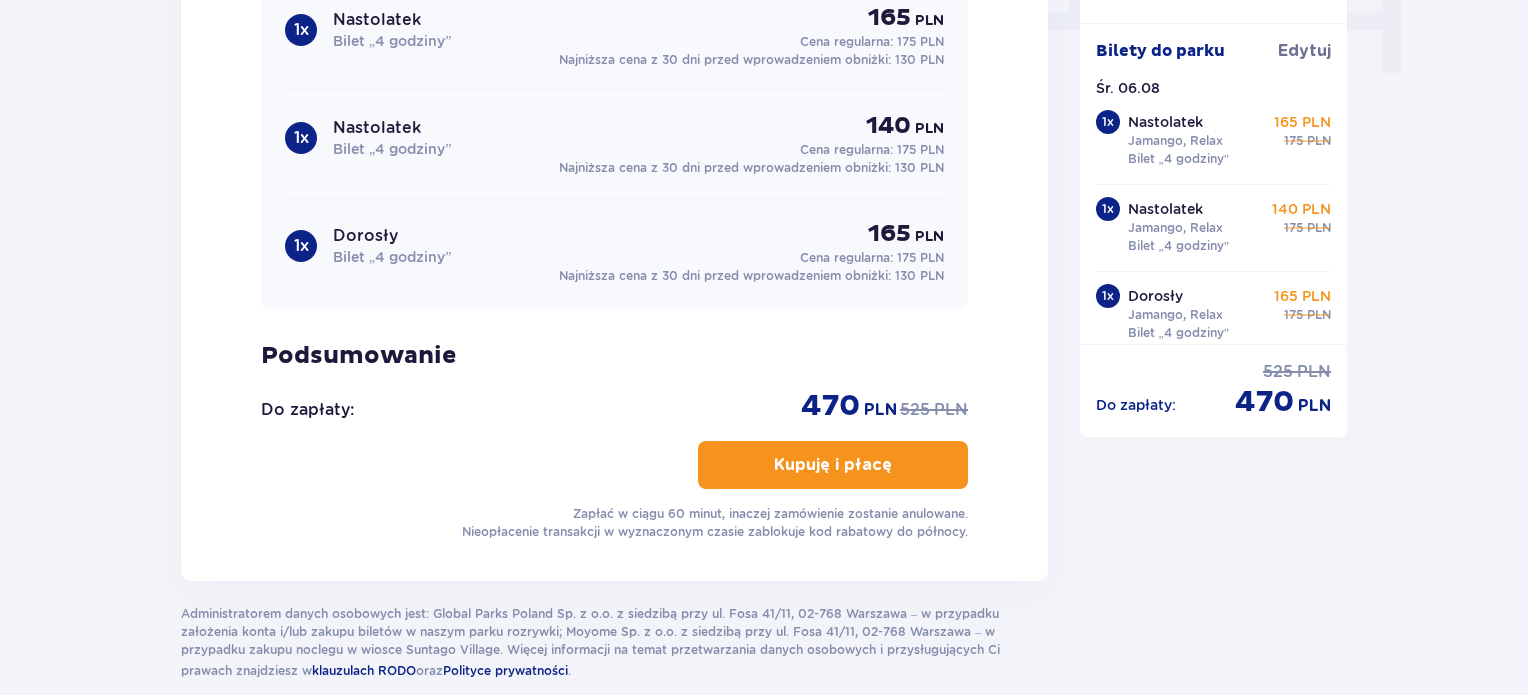 scroll, scrollTop: 2071, scrollLeft: 0, axis: vertical 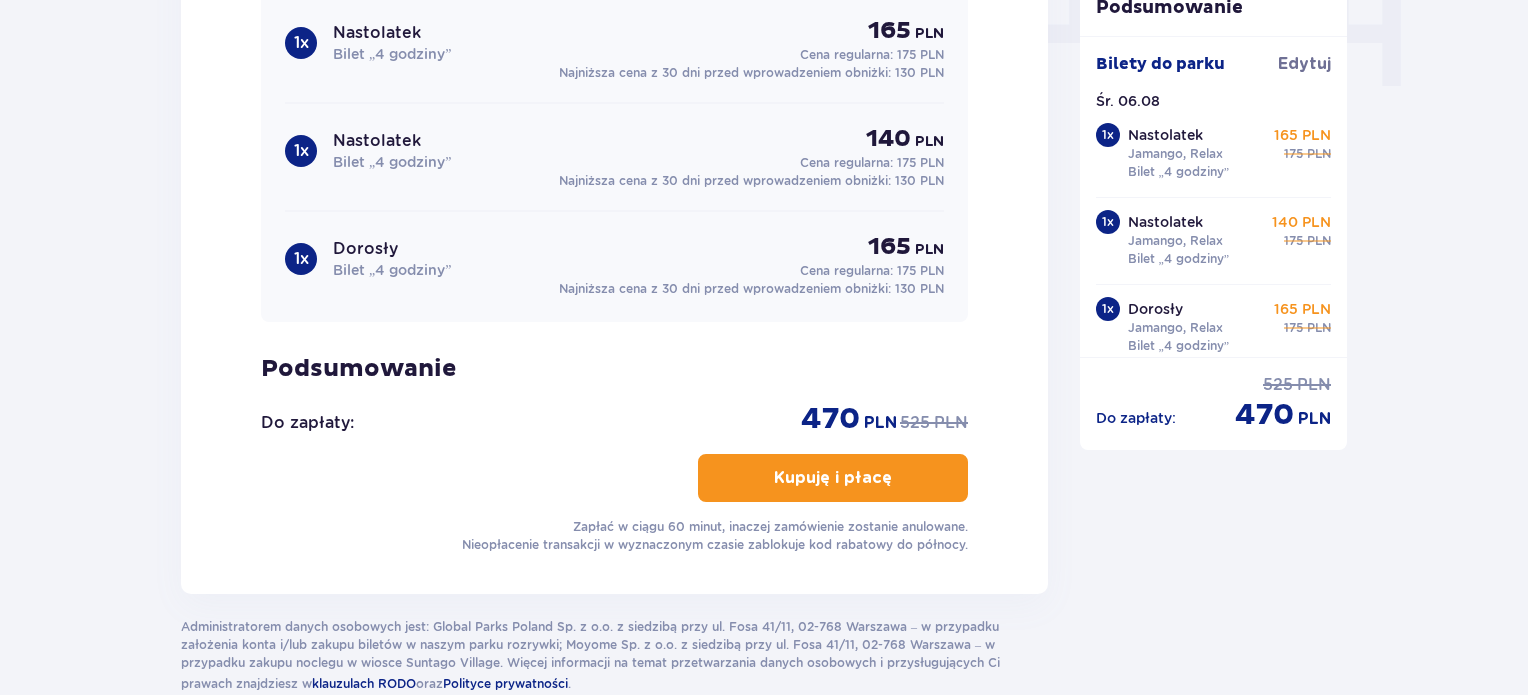 click on "Kupuję i płacę" at bounding box center (833, 478) 